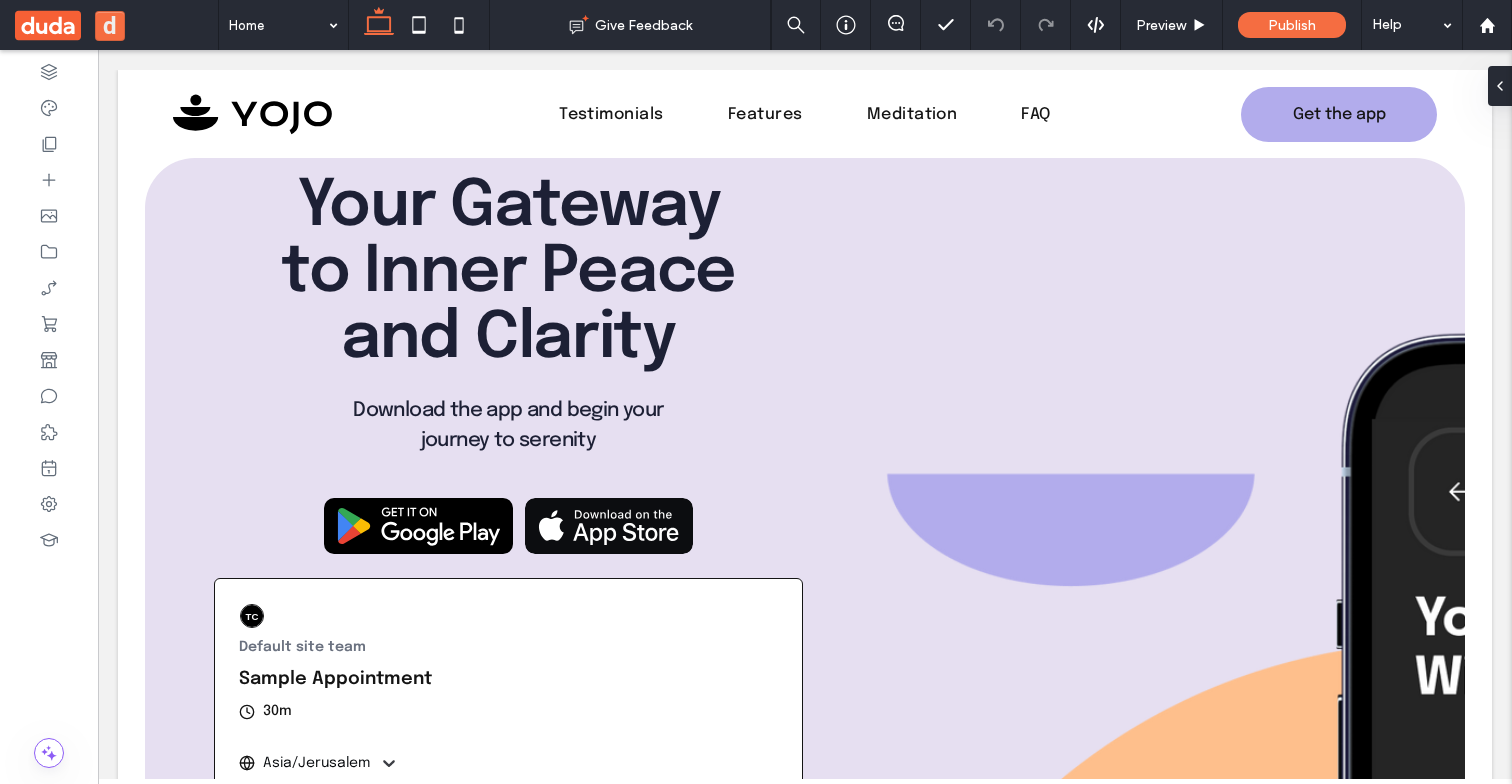 scroll, scrollTop: 0, scrollLeft: 0, axis: both 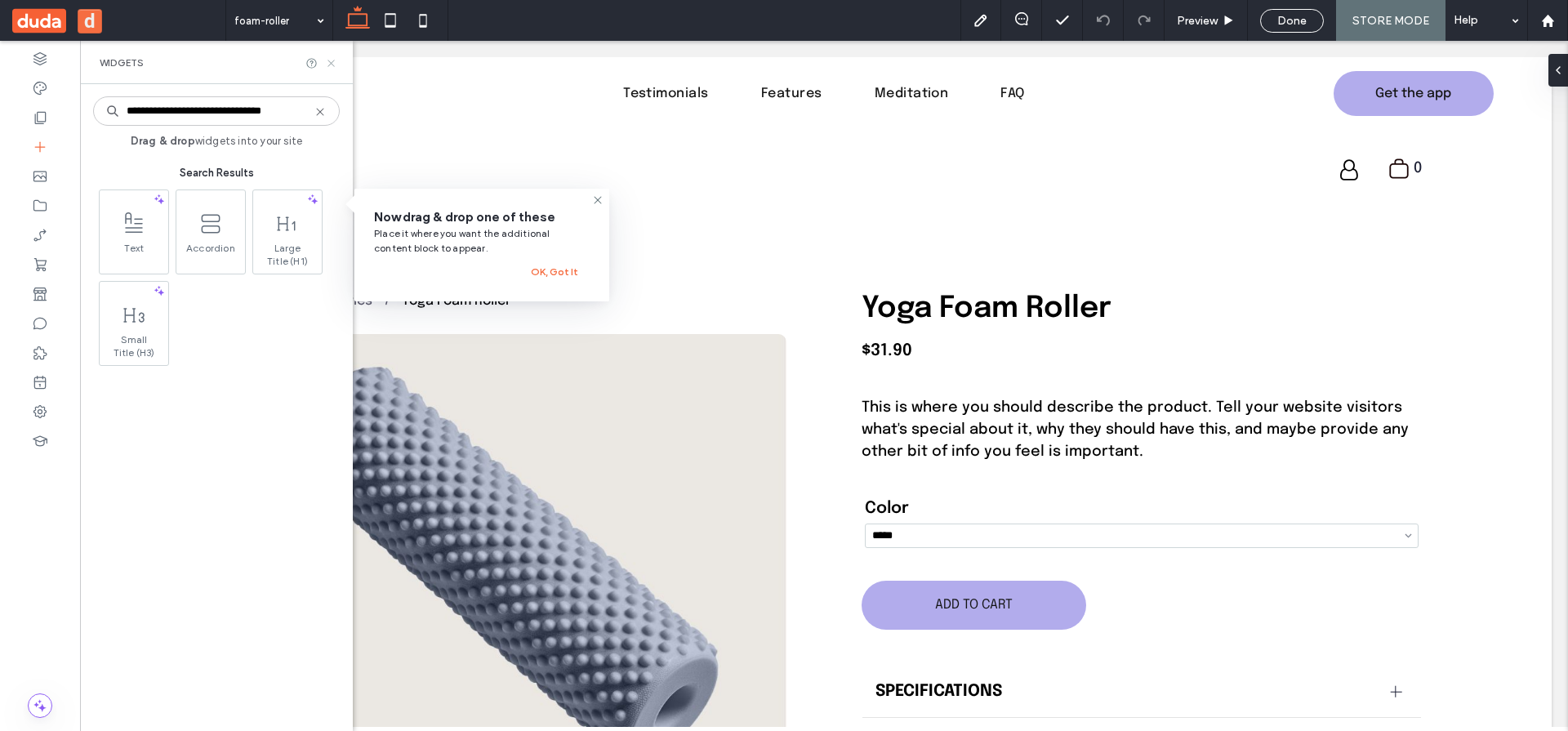 click 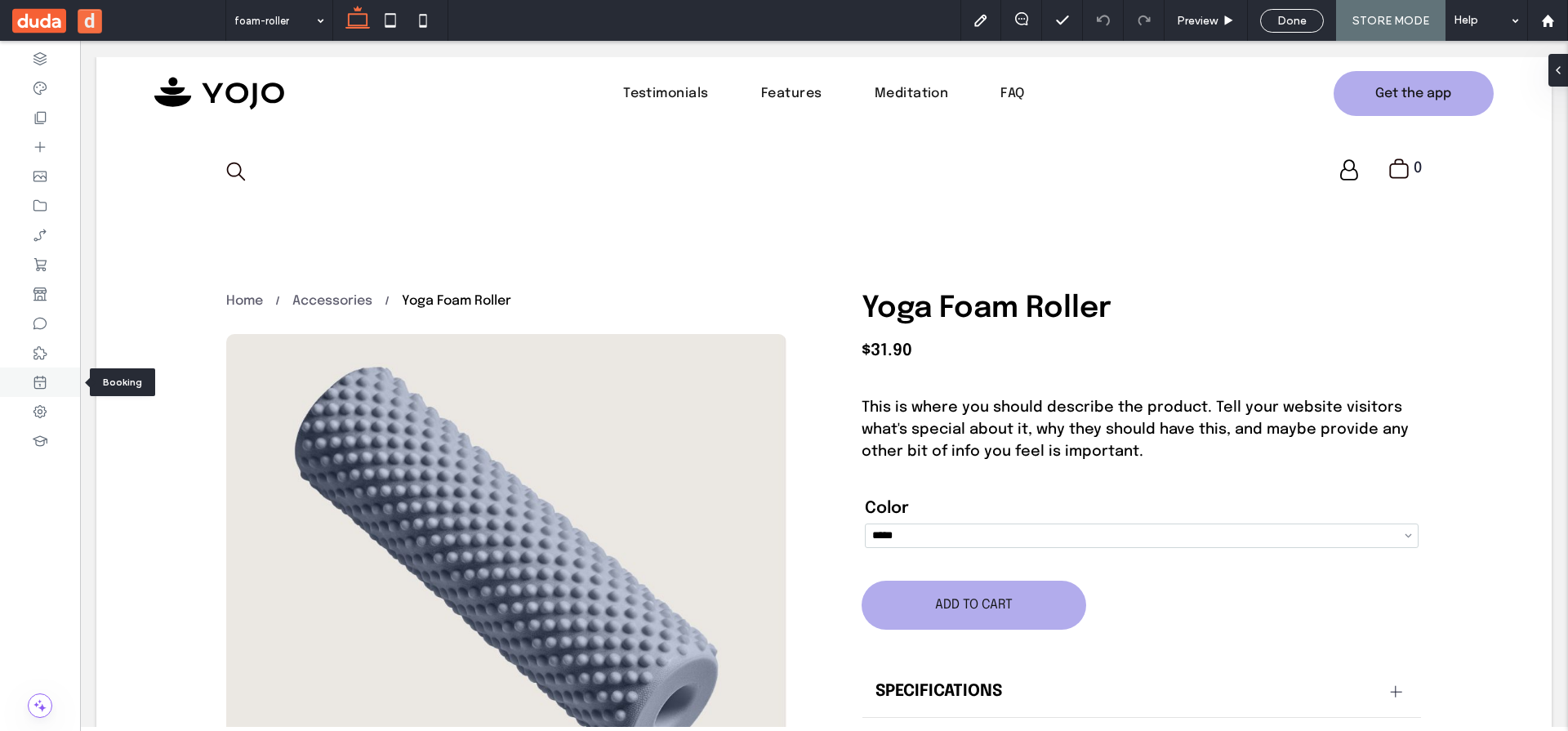 click 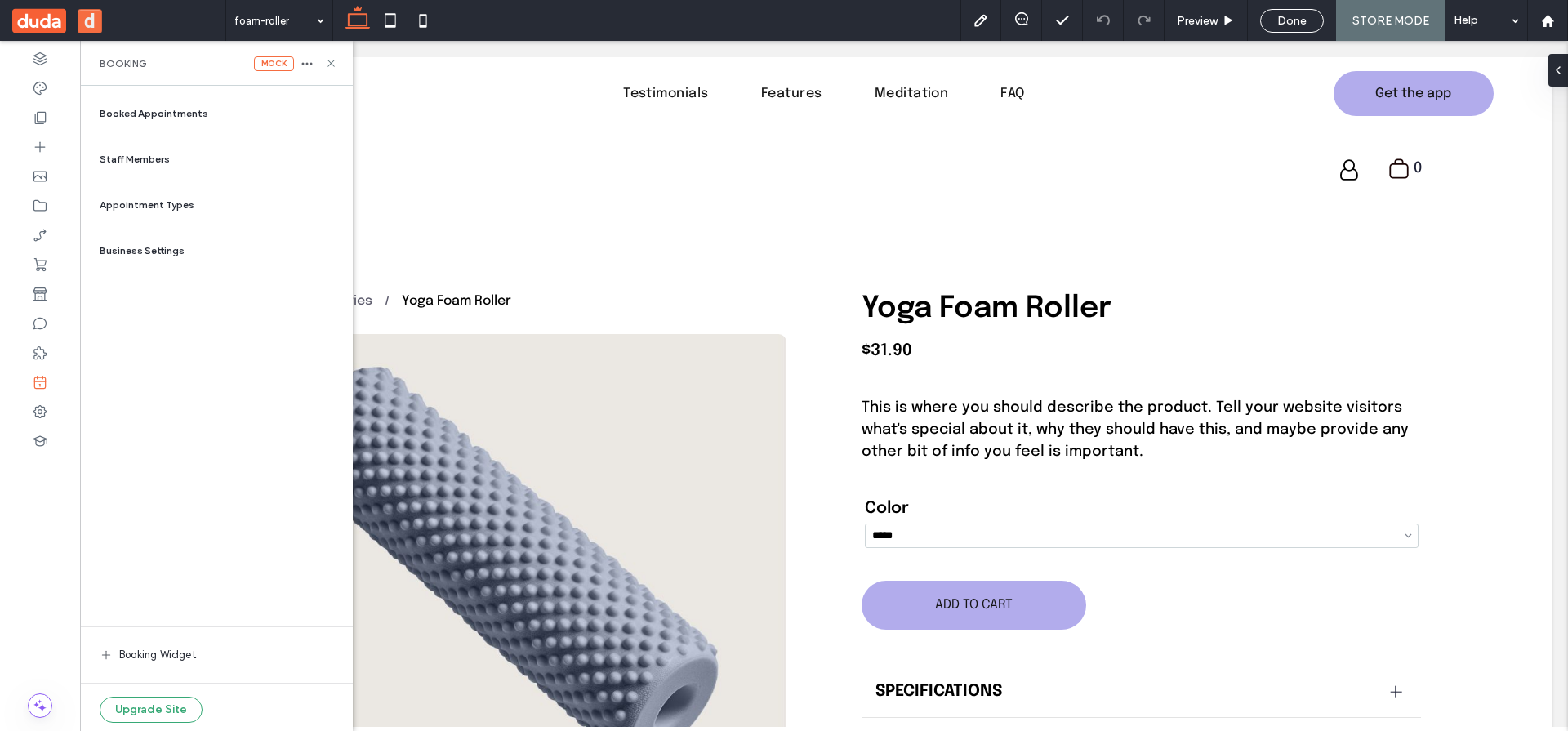 click on "Appointment Types" at bounding box center [216, 205] 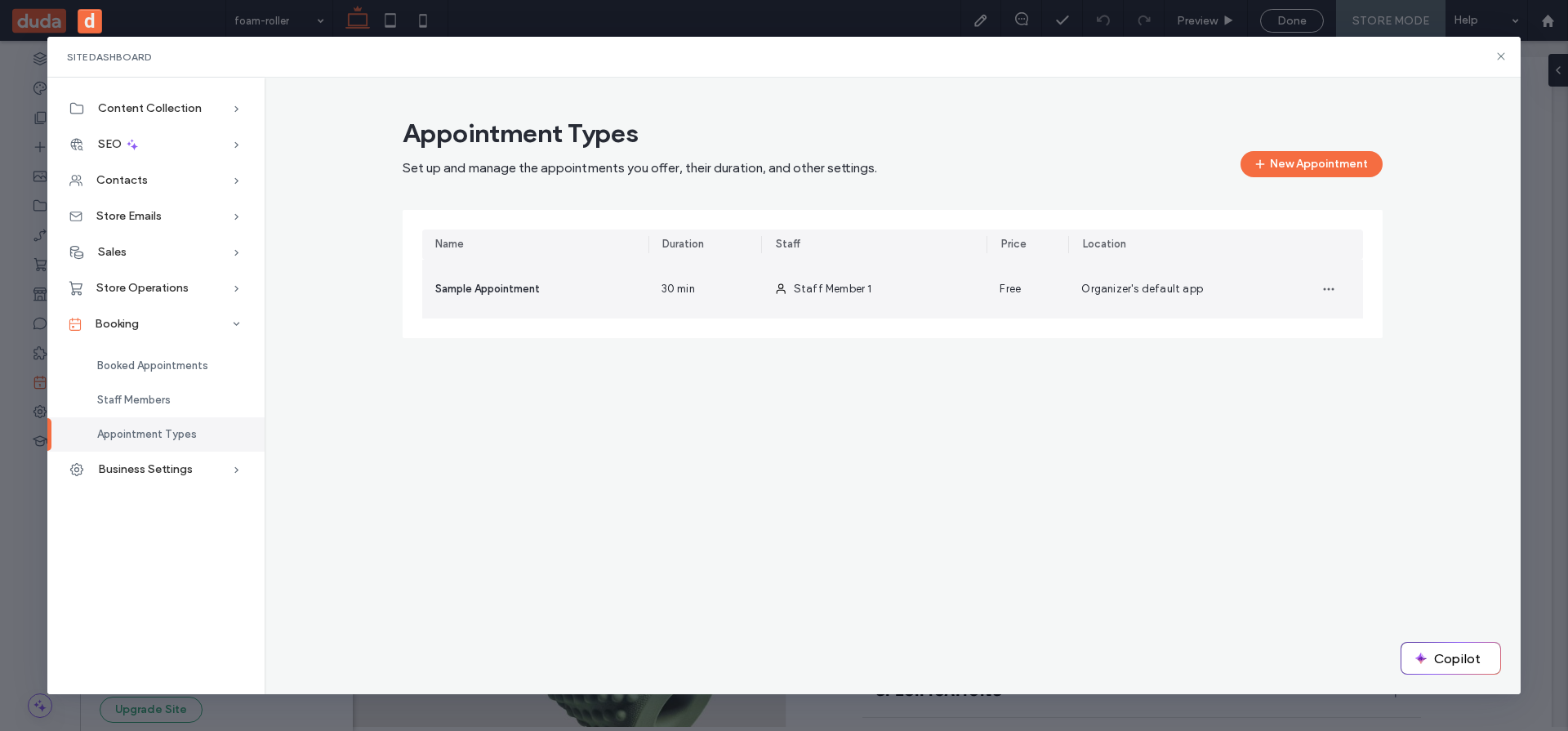 click on "Sample Appointment" at bounding box center [535, 289] 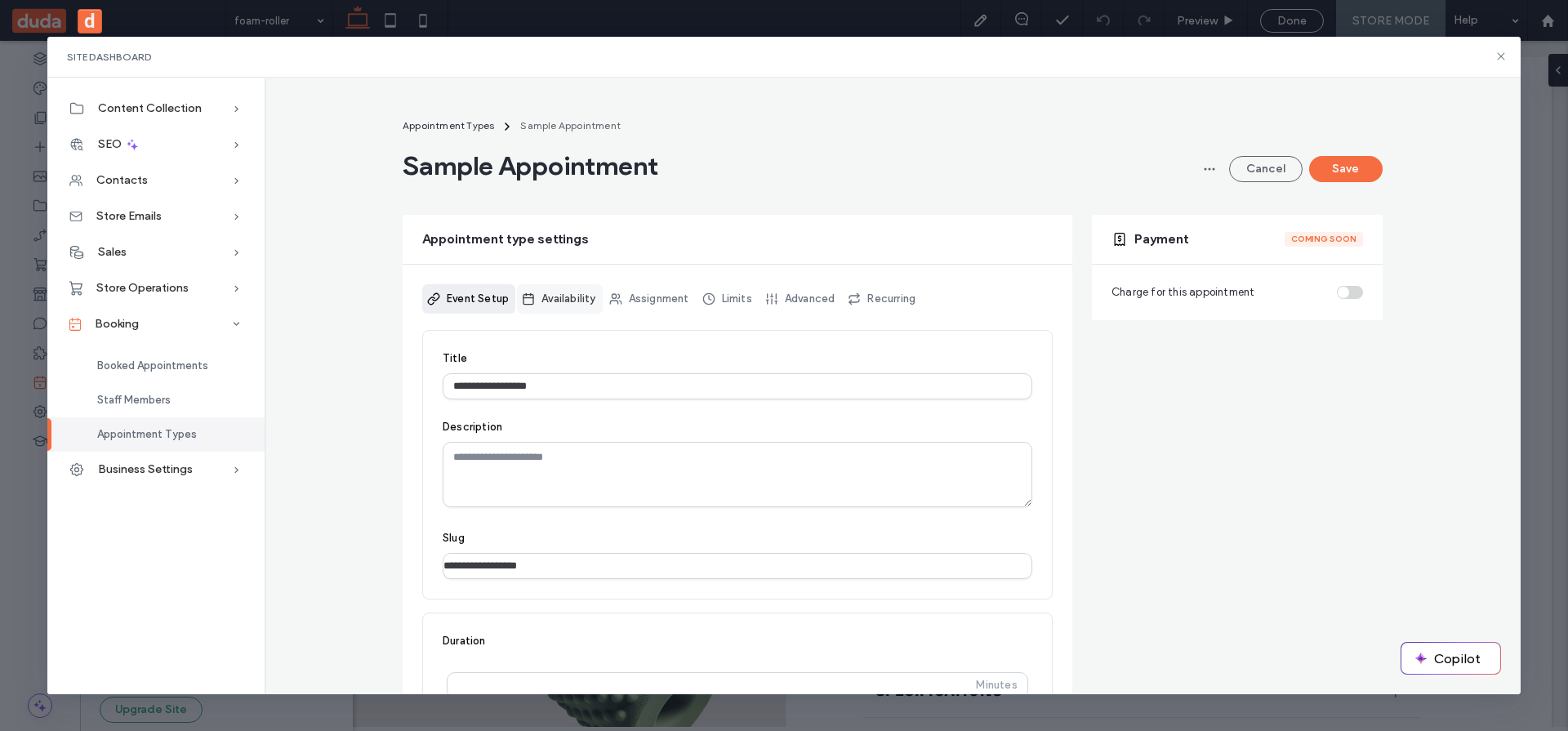 click on "Availability" at bounding box center (559, 299) 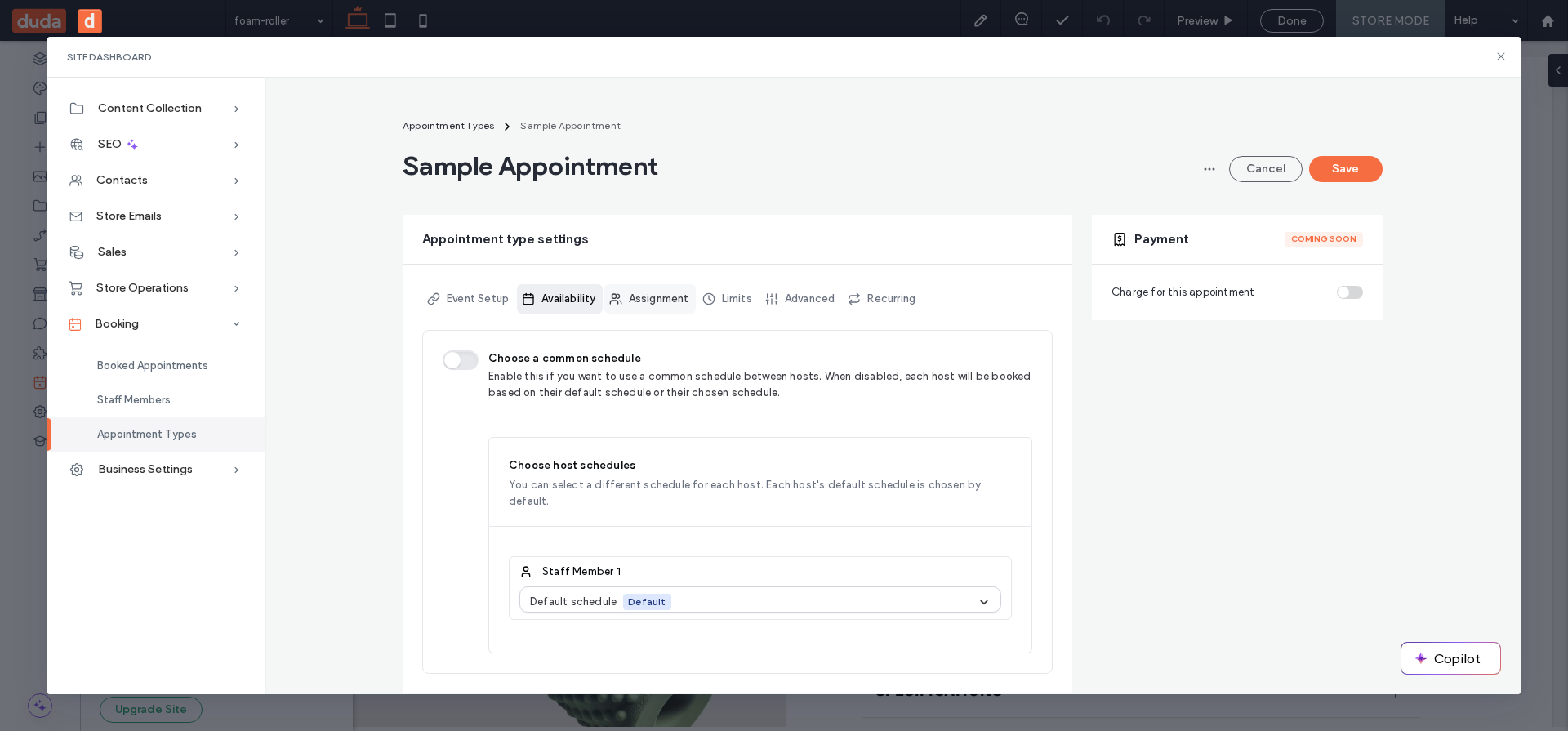 click on "Assignment" at bounding box center [650, 299] 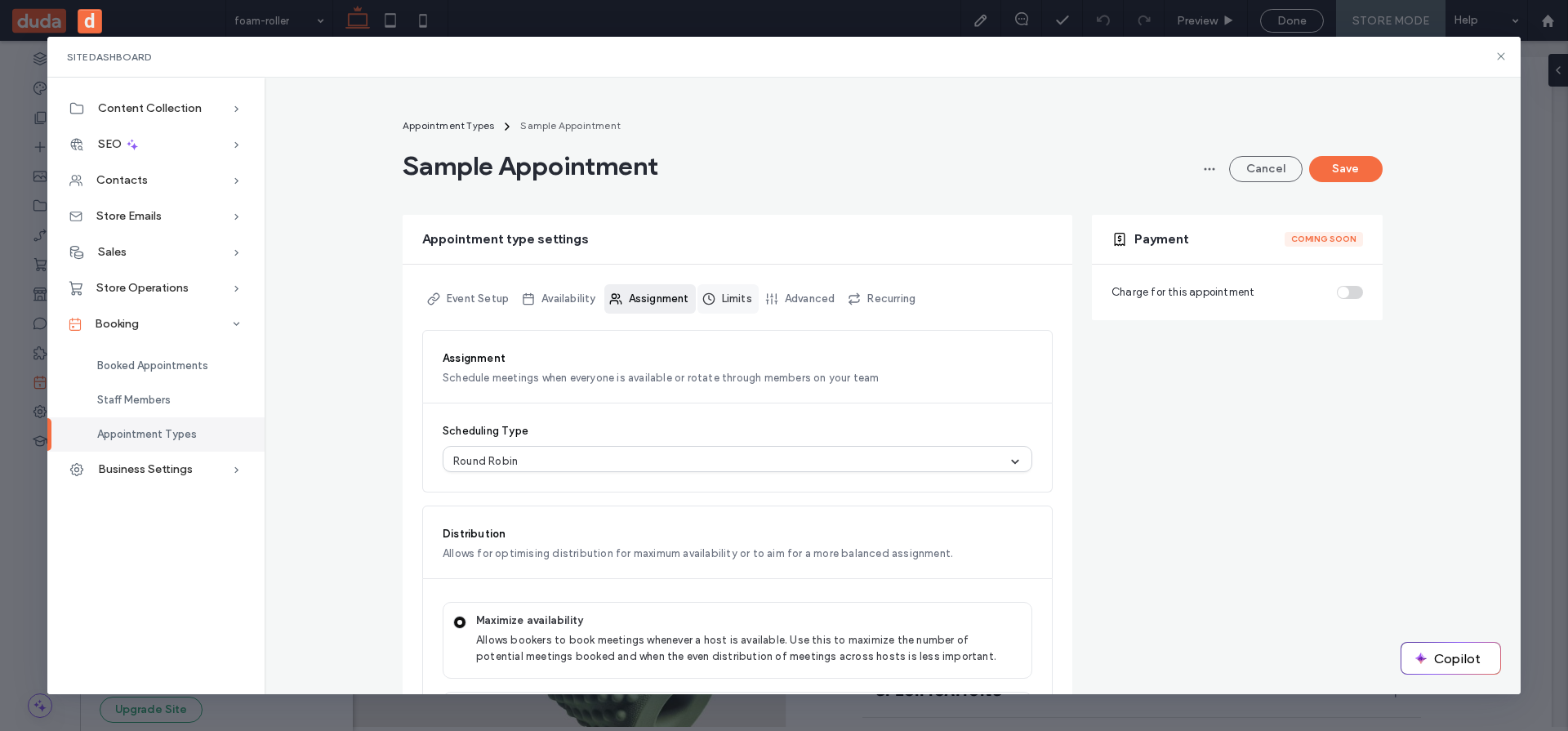 click on "Limits" at bounding box center (728, 299) 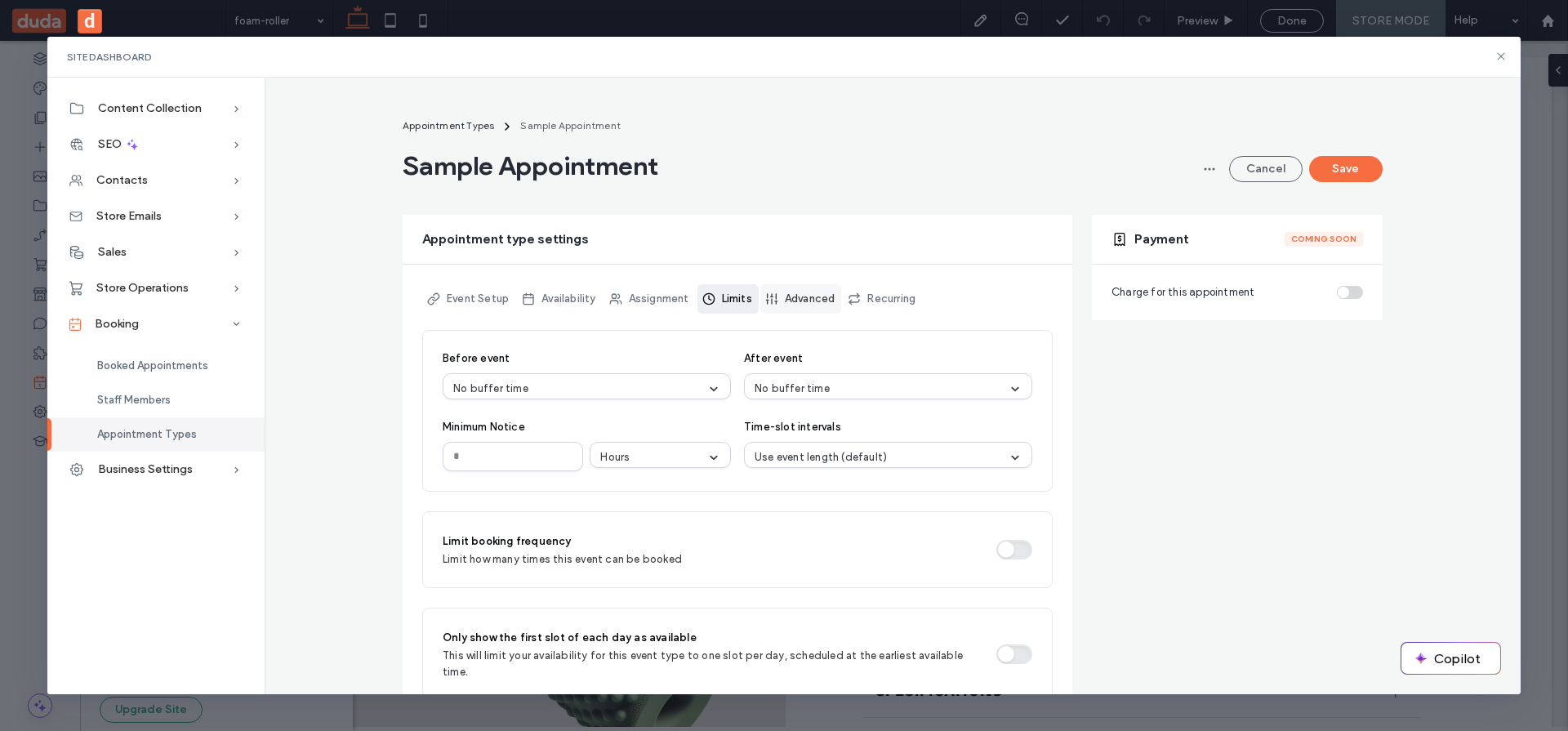 click on "Advanced" at bounding box center [801, 299] 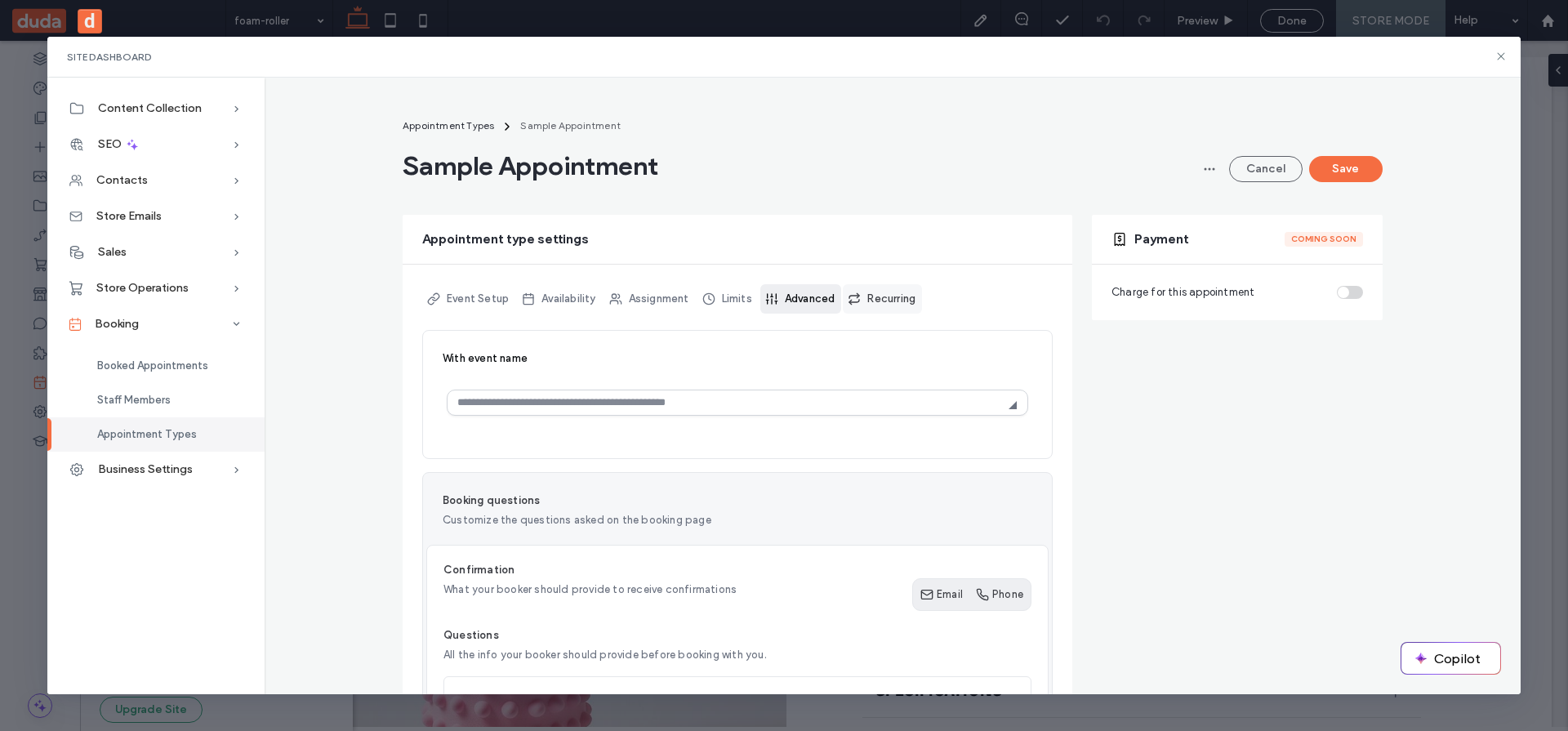 click on "Recurring" at bounding box center (882, 299) 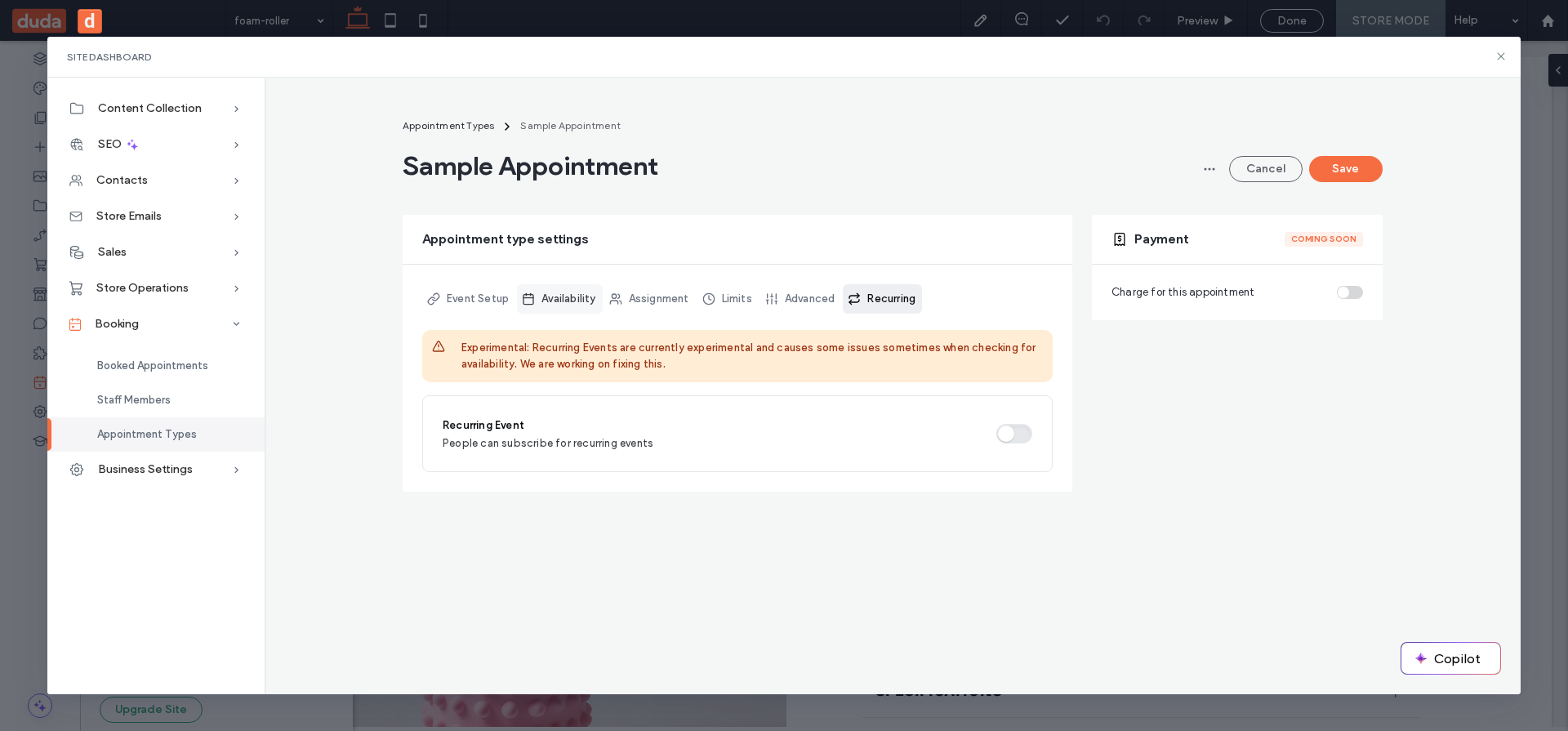 click on "Availability" at bounding box center (559, 299) 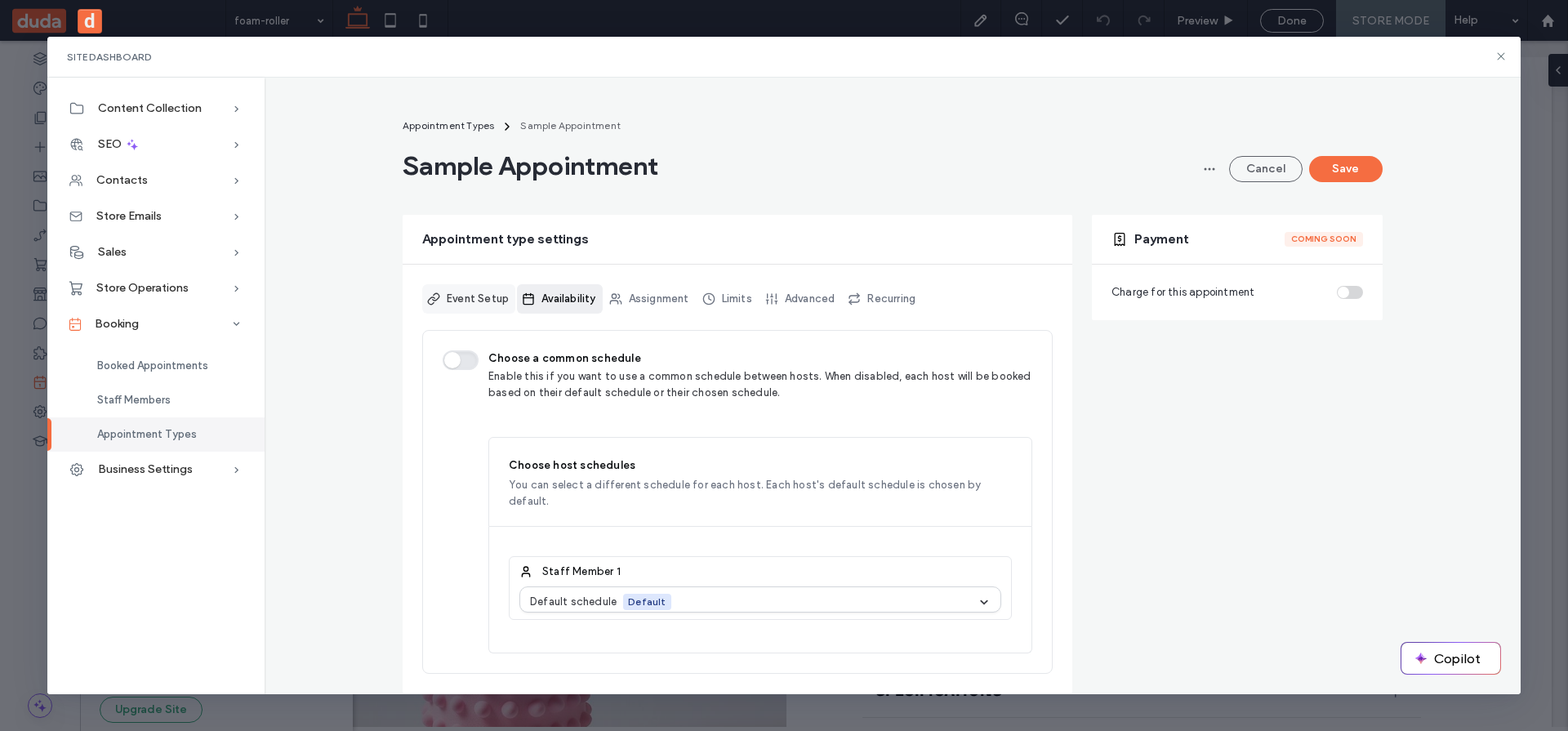 click on "Event Setup" at bounding box center [469, 299] 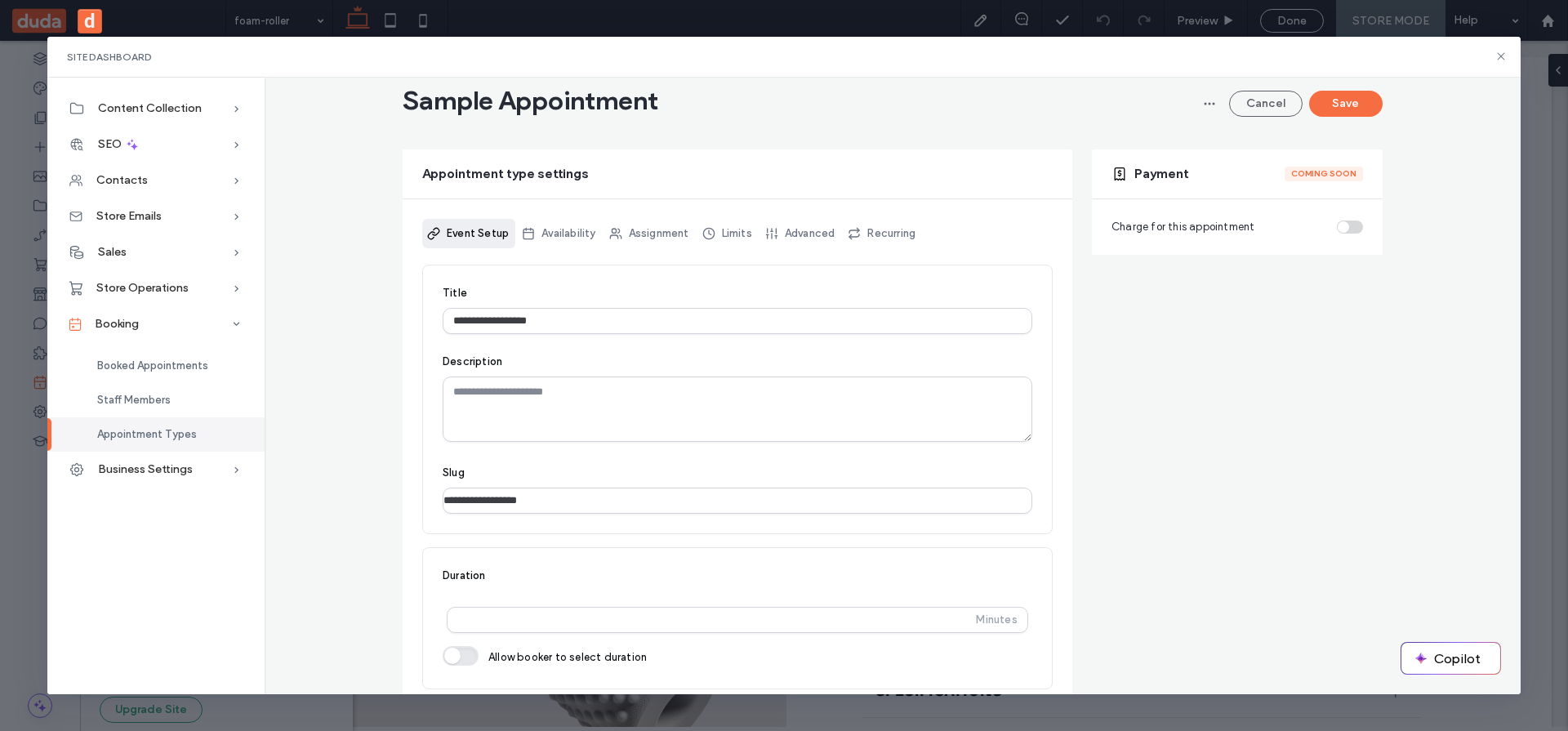 scroll, scrollTop: 67, scrollLeft: 0, axis: vertical 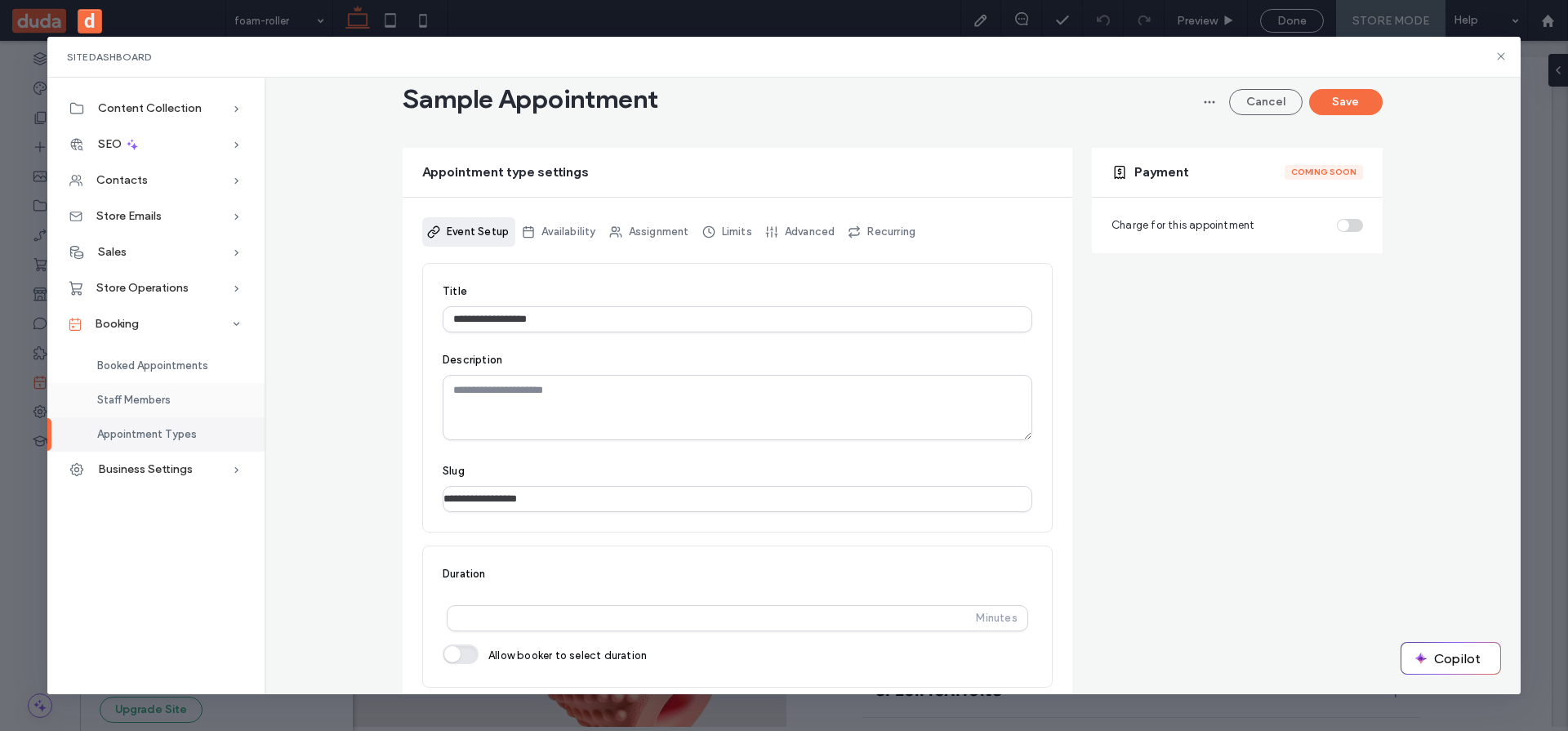 click on "Staff Members" at bounding box center [134, 399] 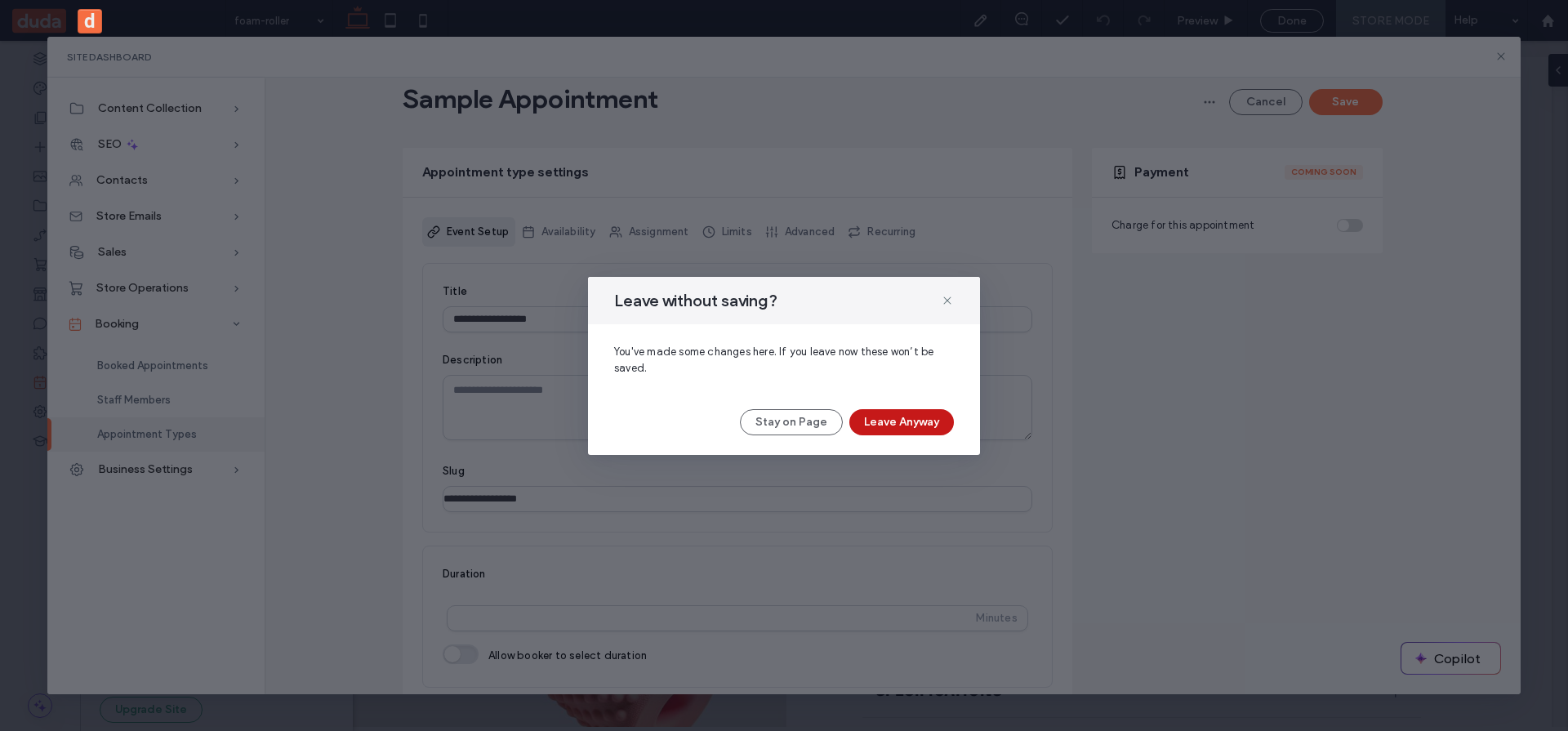 click on "Leave Anyway" at bounding box center (902, 422) 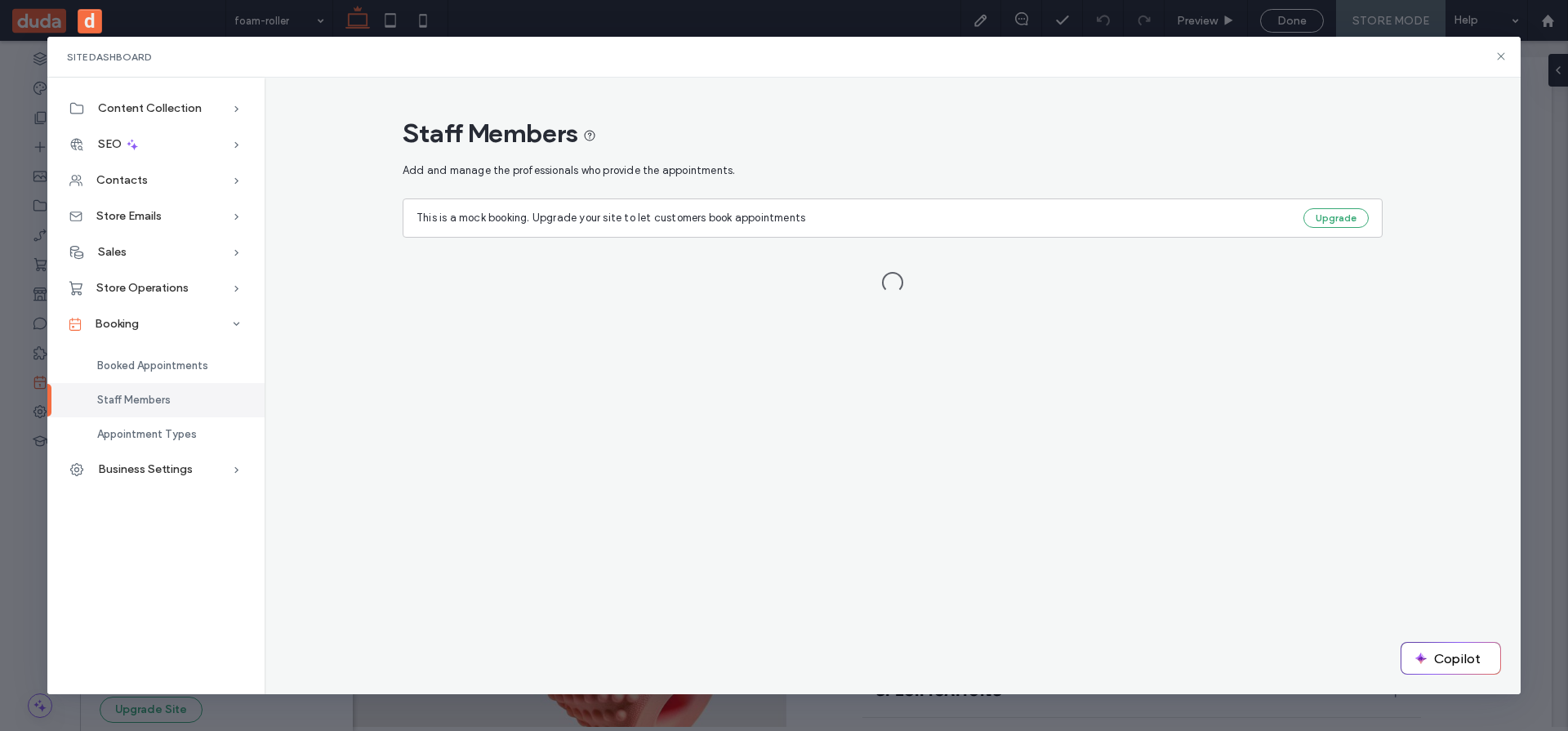 scroll, scrollTop: 0, scrollLeft: 0, axis: both 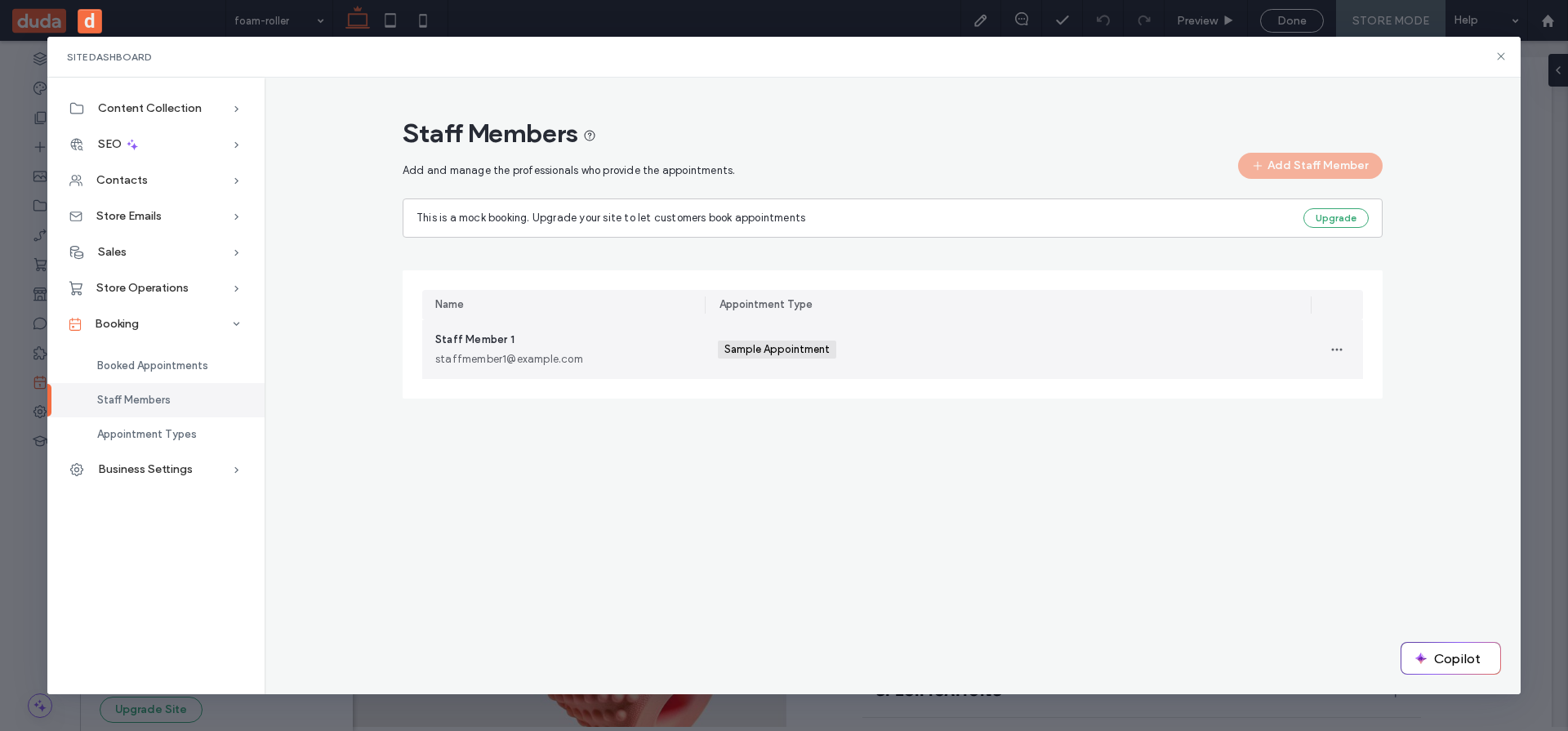 click on "Sample Appointment +0 Sample Appointment +0" at bounding box center (1008, 350) 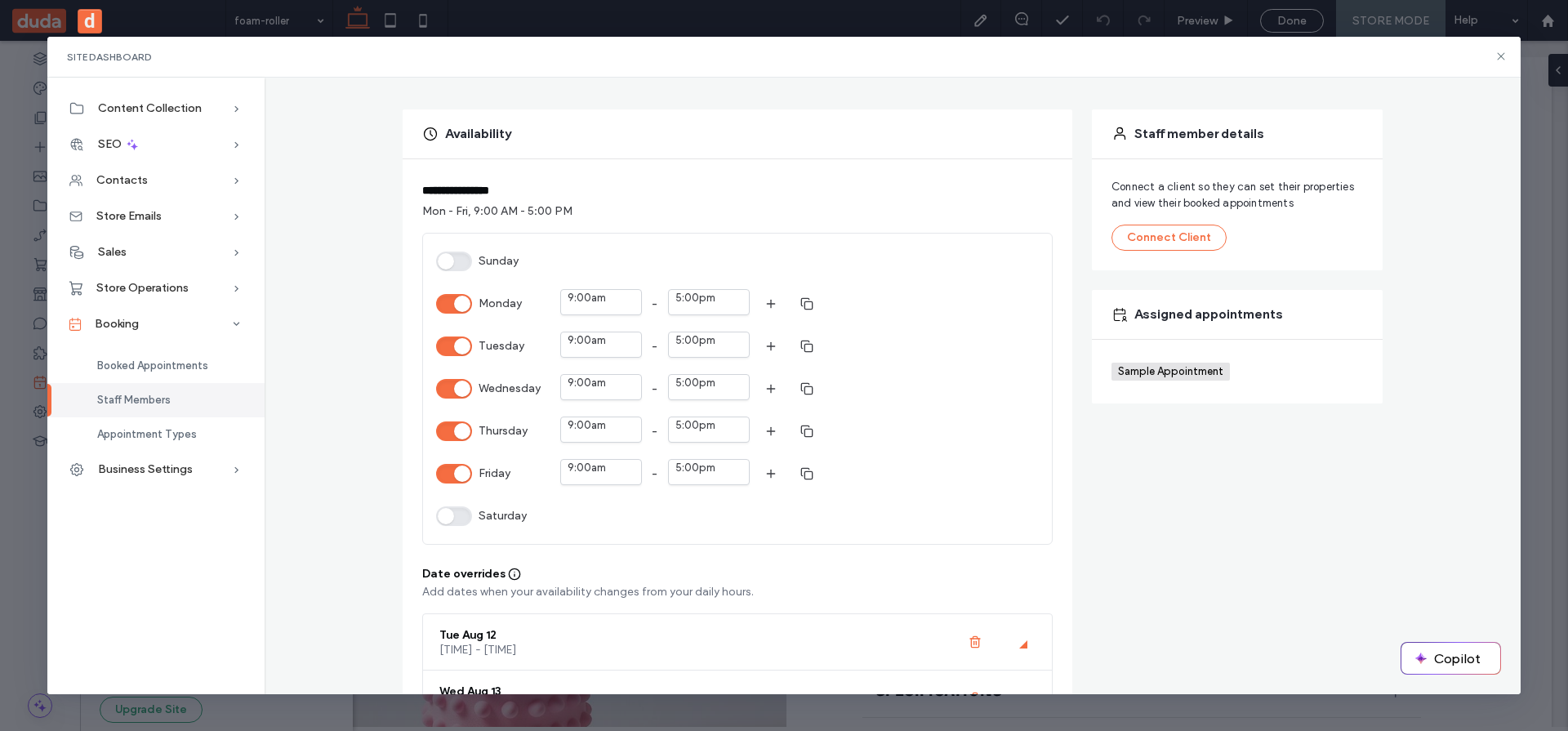 scroll, scrollTop: 135, scrollLeft: 0, axis: vertical 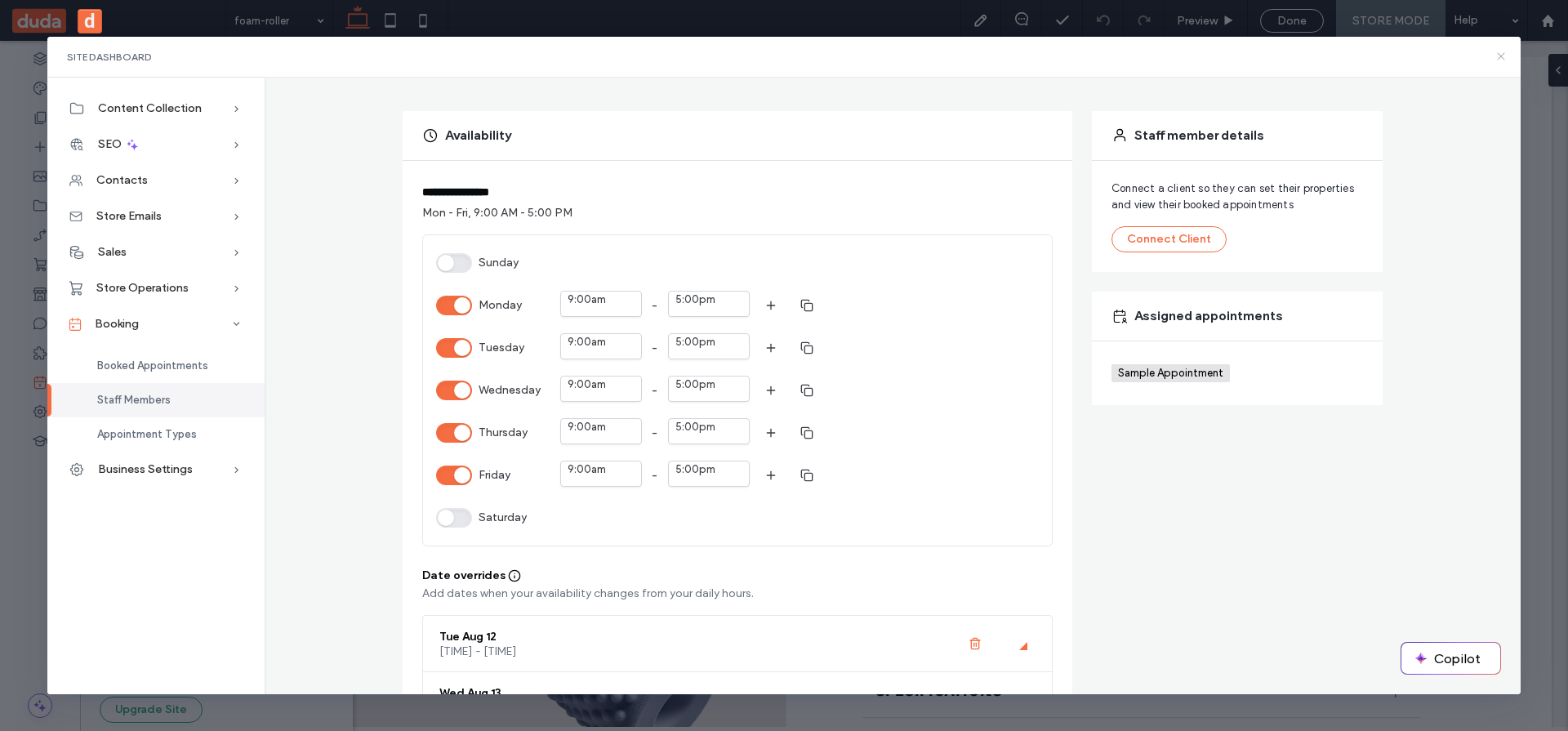 click 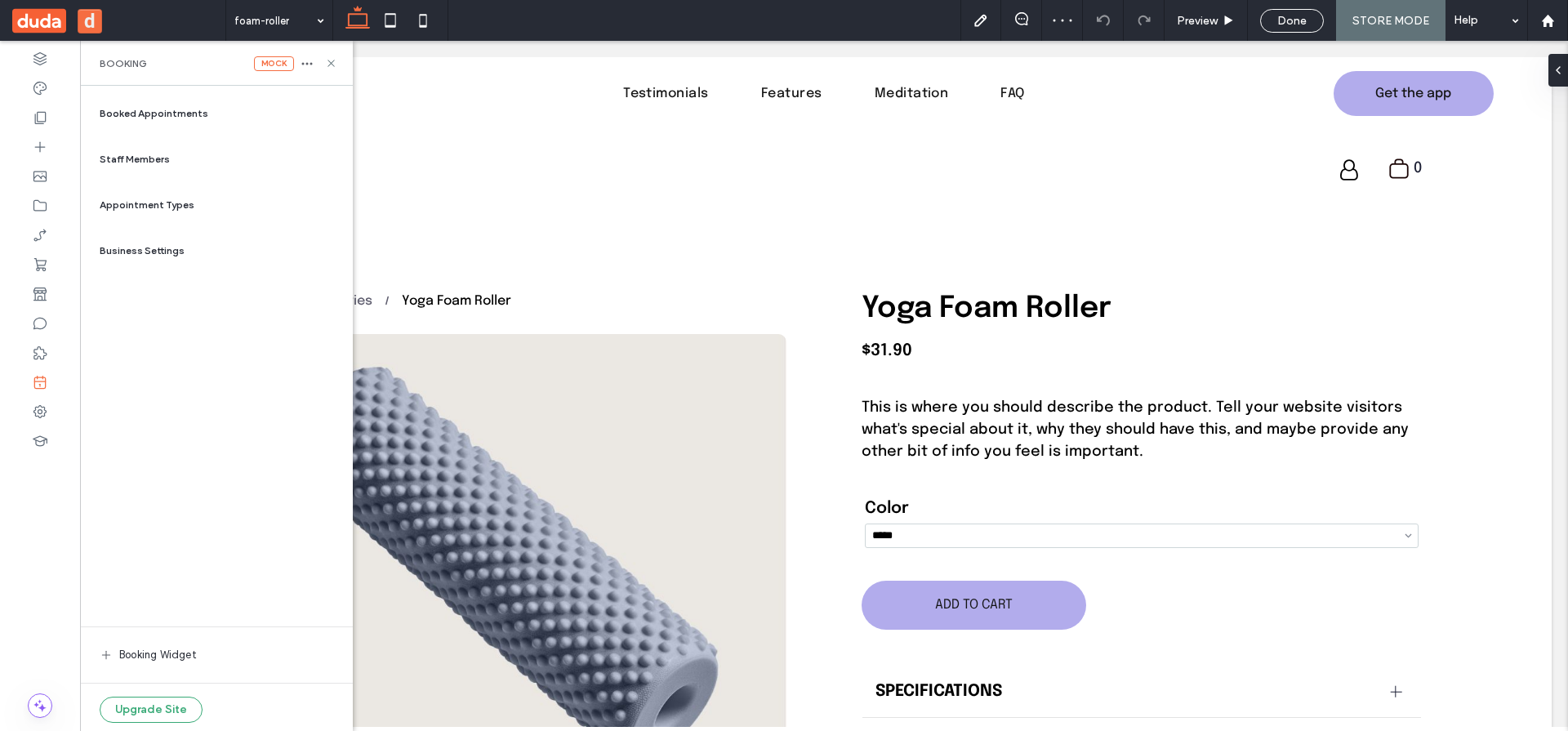 click on "mock Booking" at bounding box center (216, 63) 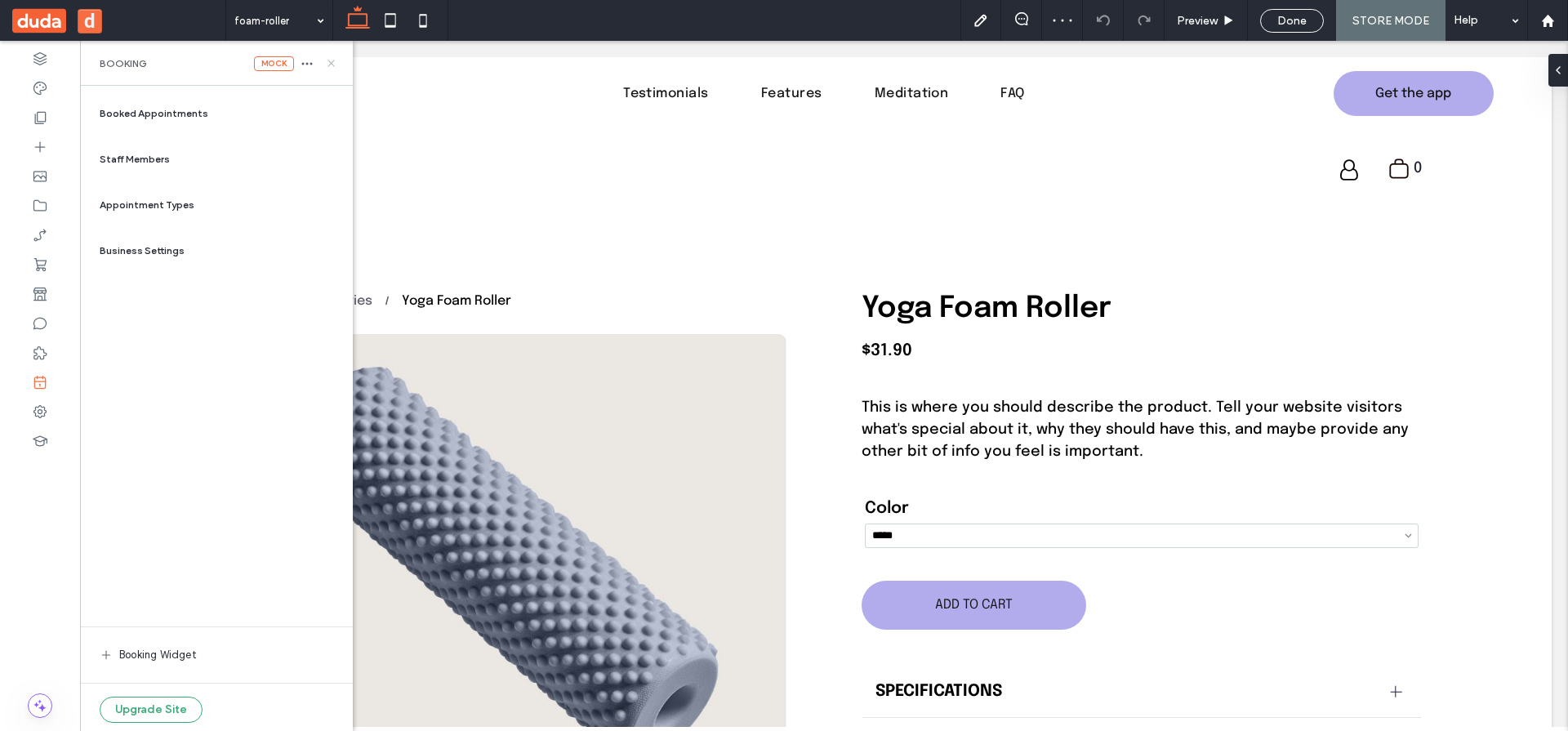 click 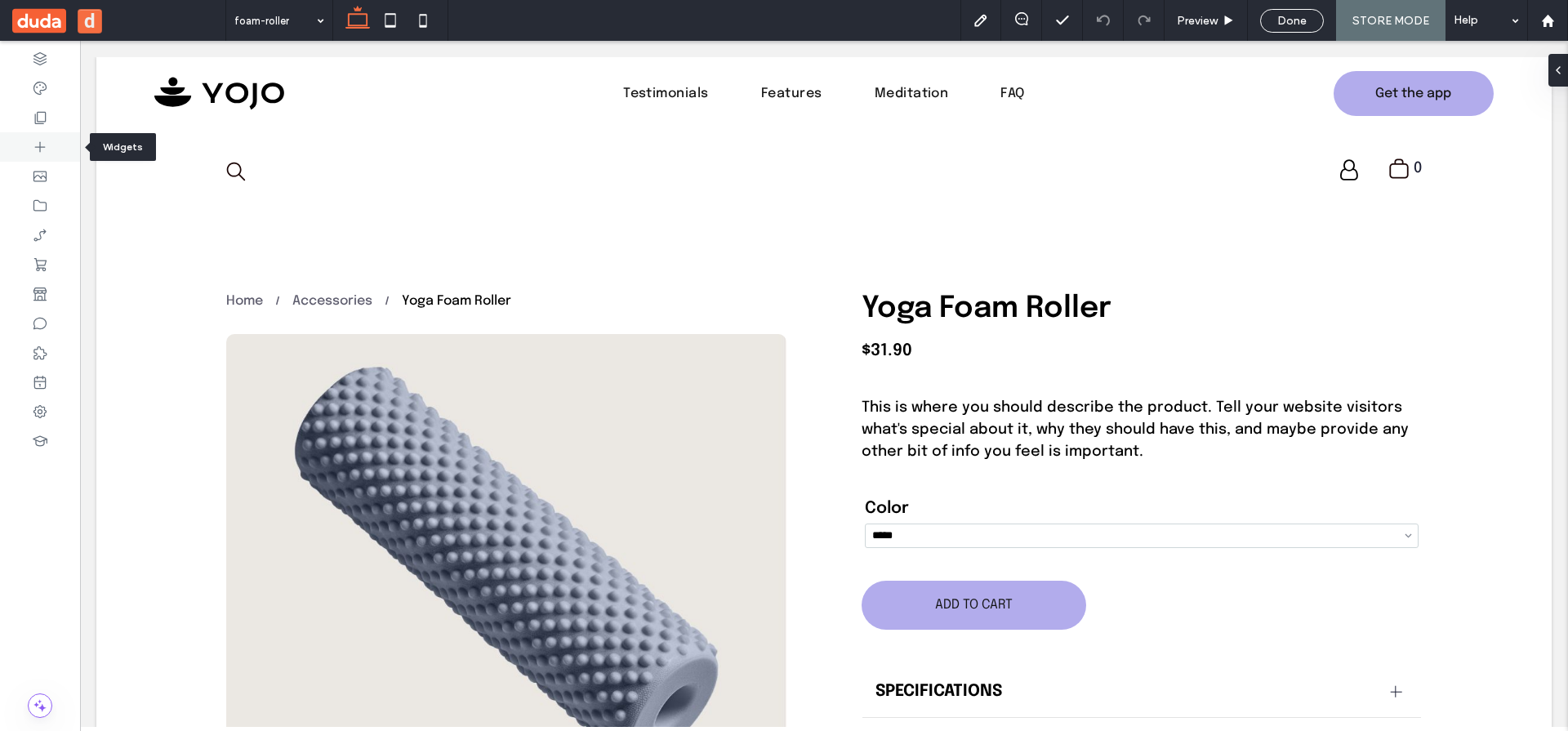 click at bounding box center (40, 147) 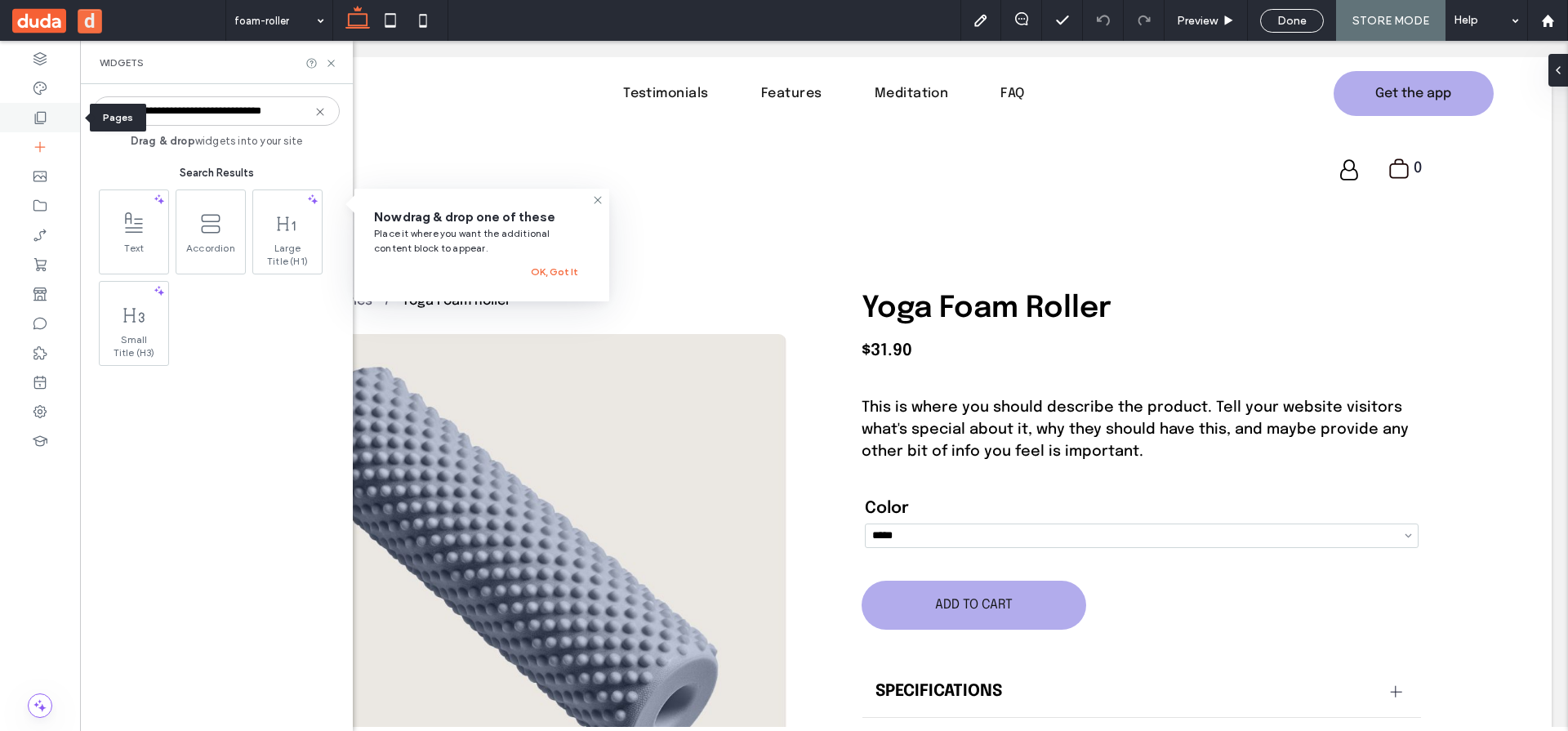 click at bounding box center (40, 118) 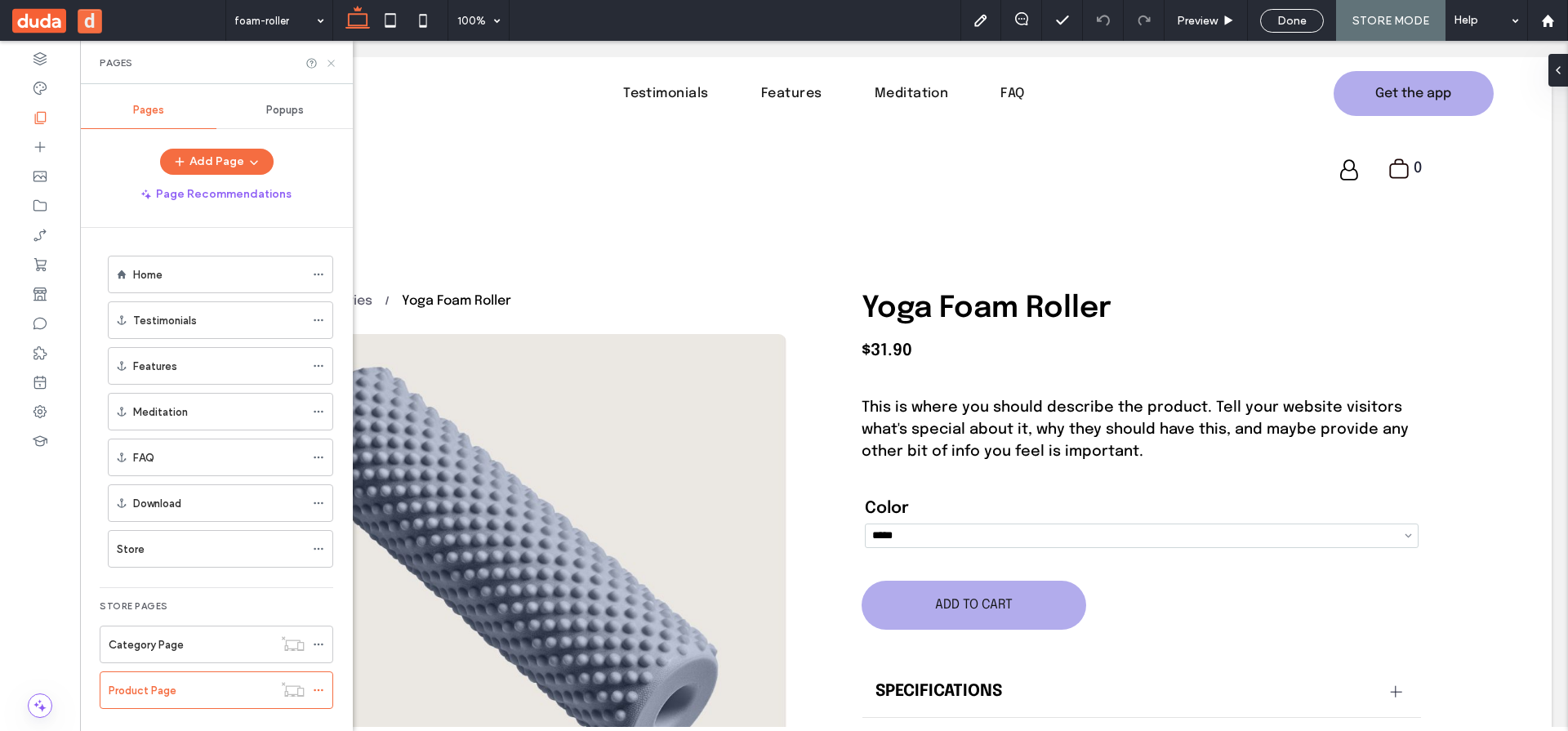 click 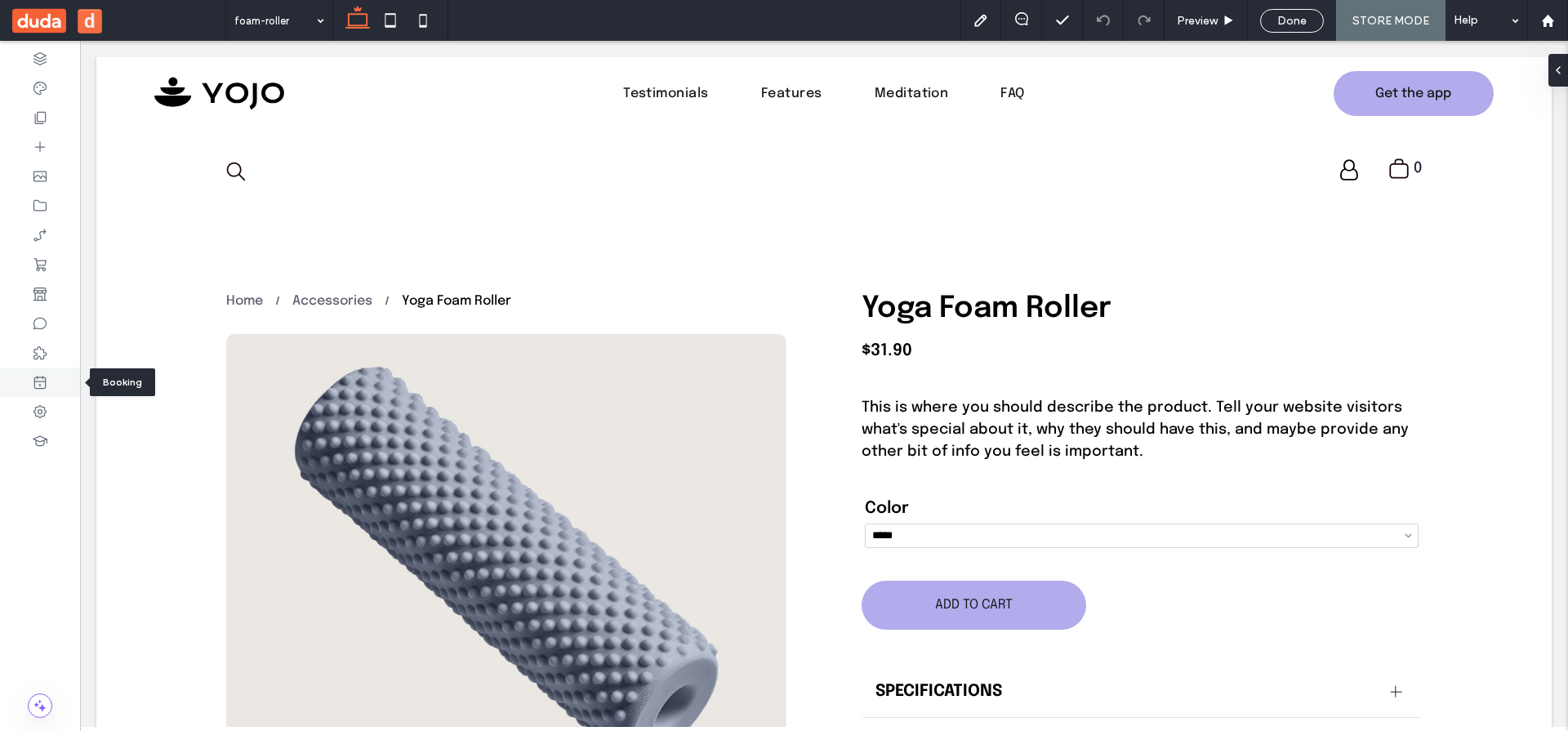 click 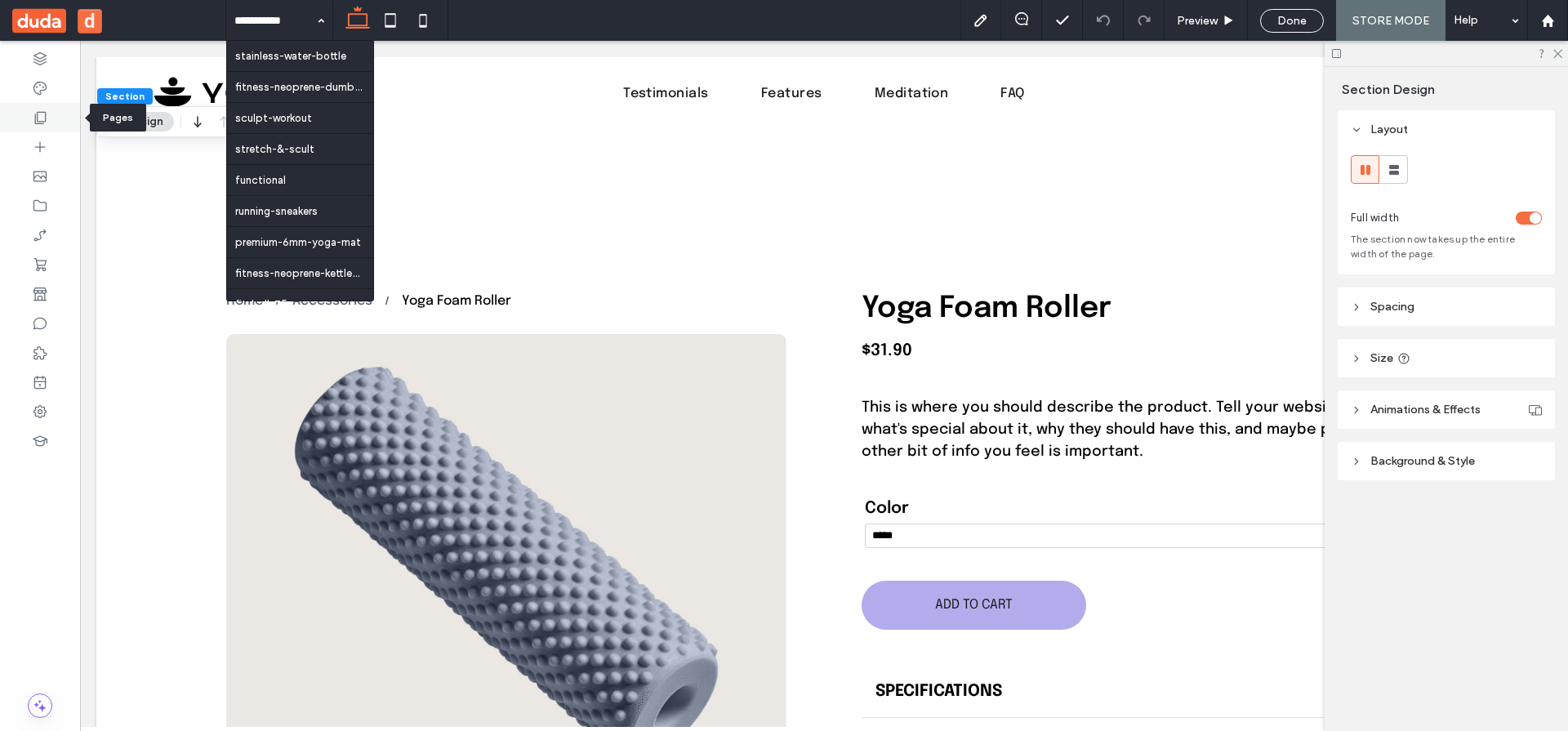 click at bounding box center [40, 118] 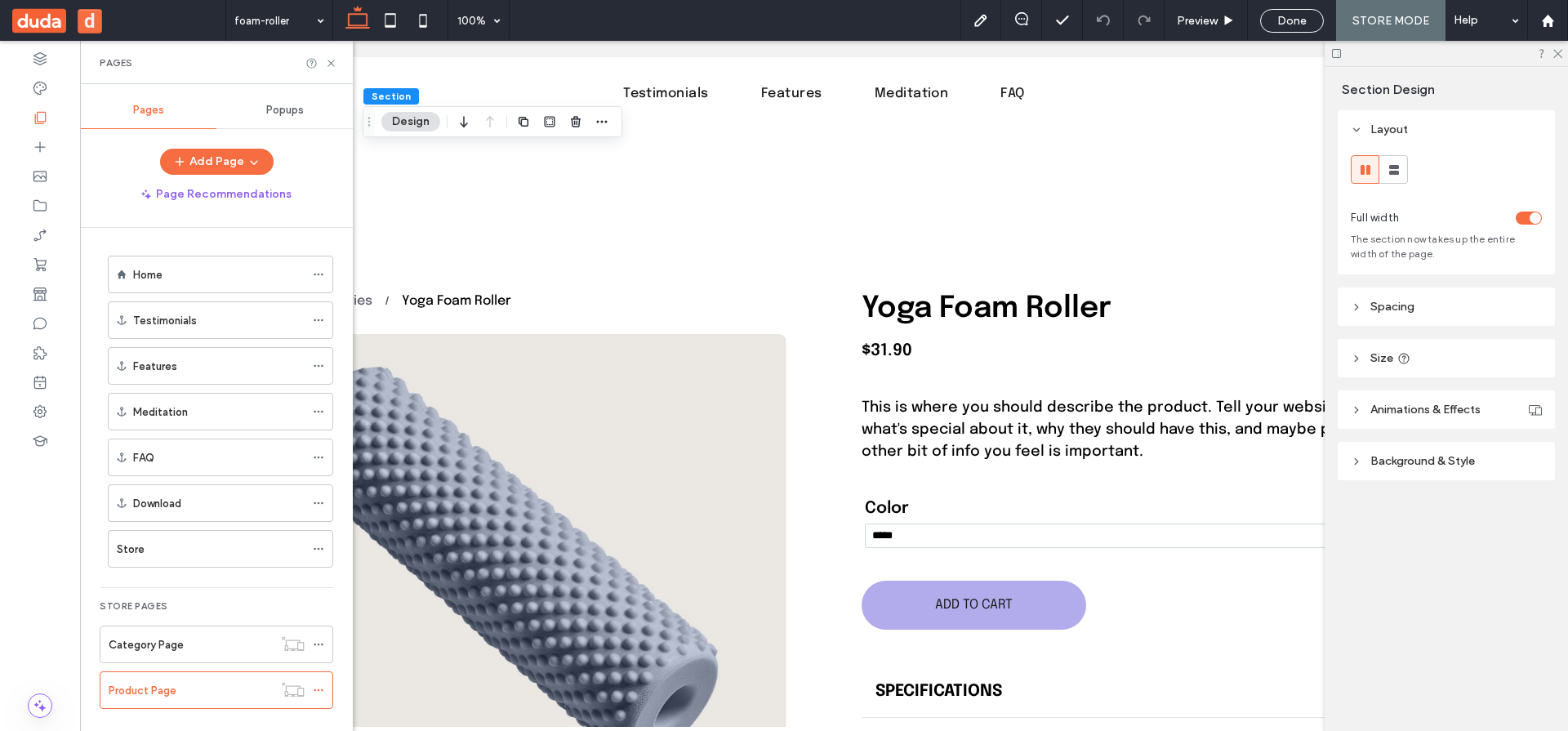 drag, startPoint x: 238, startPoint y: 282, endPoint x: 262, endPoint y: 96, distance: 187.542 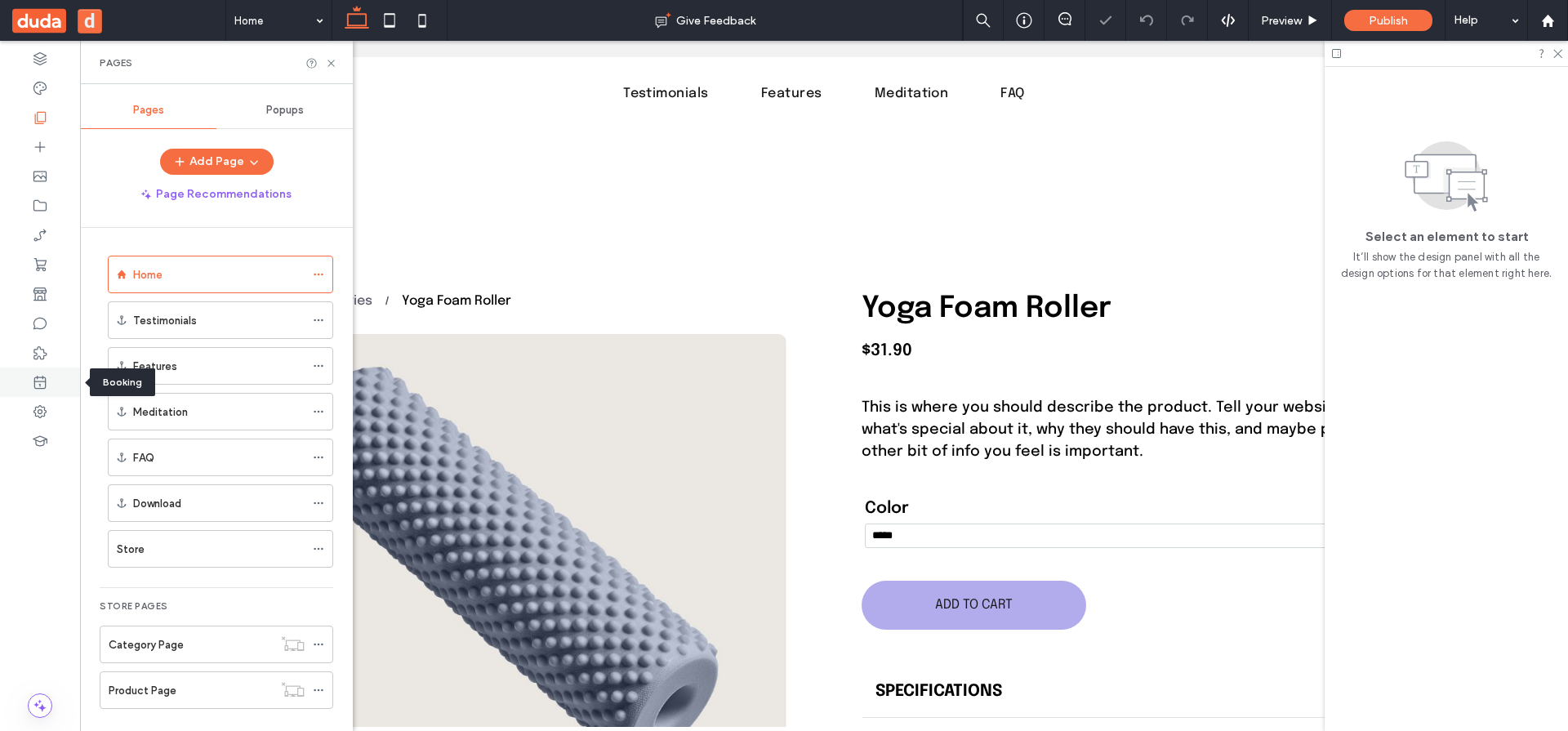 click 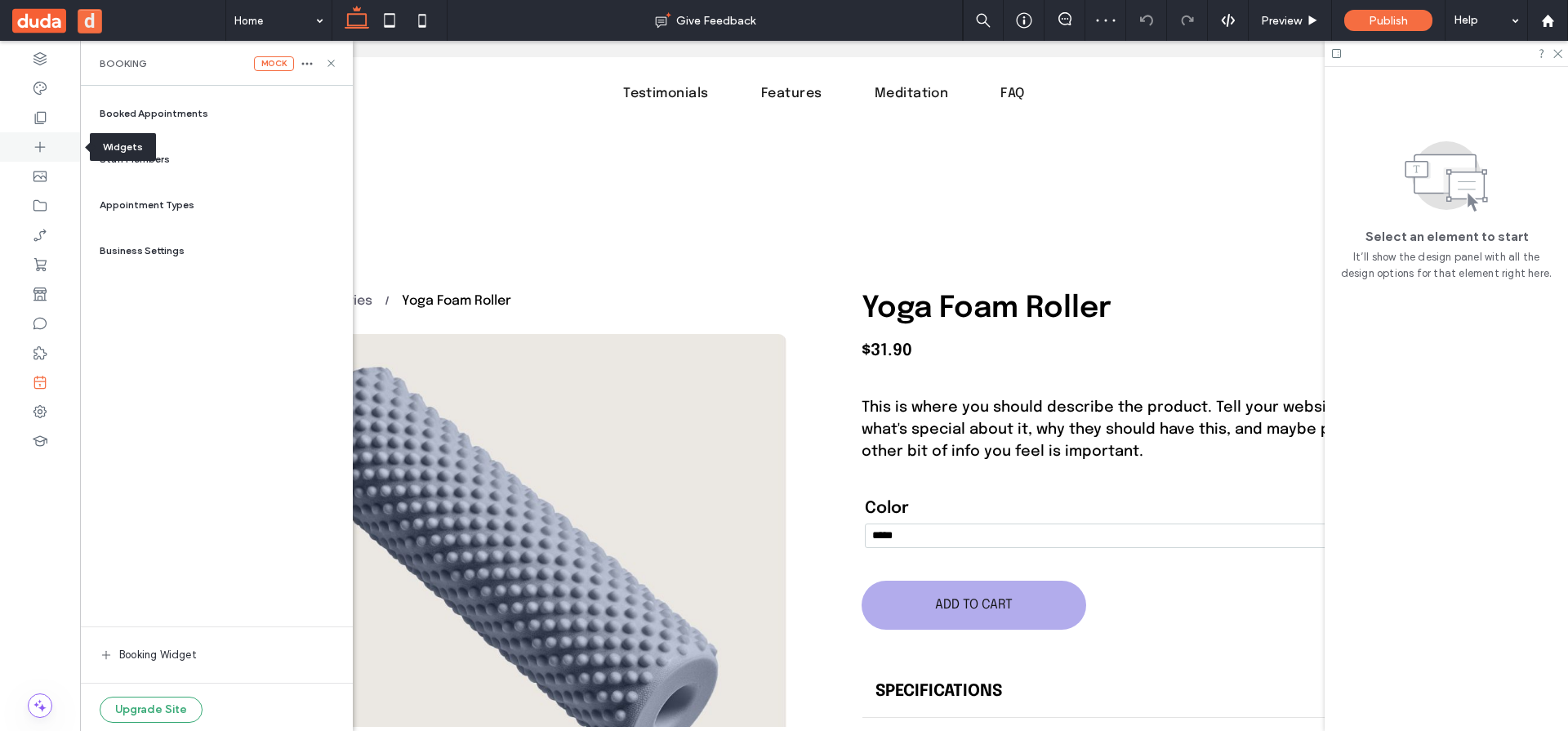 click 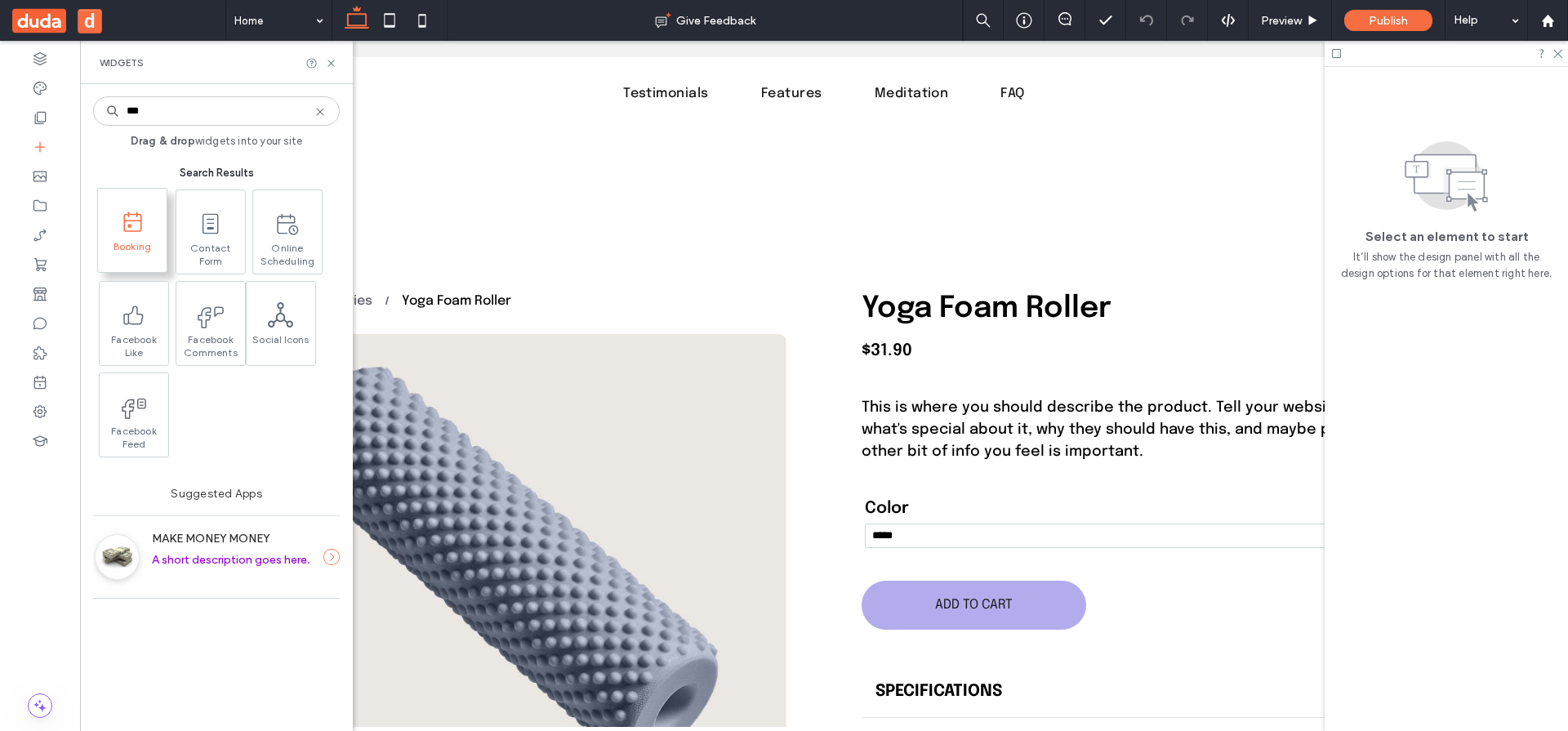type on "***" 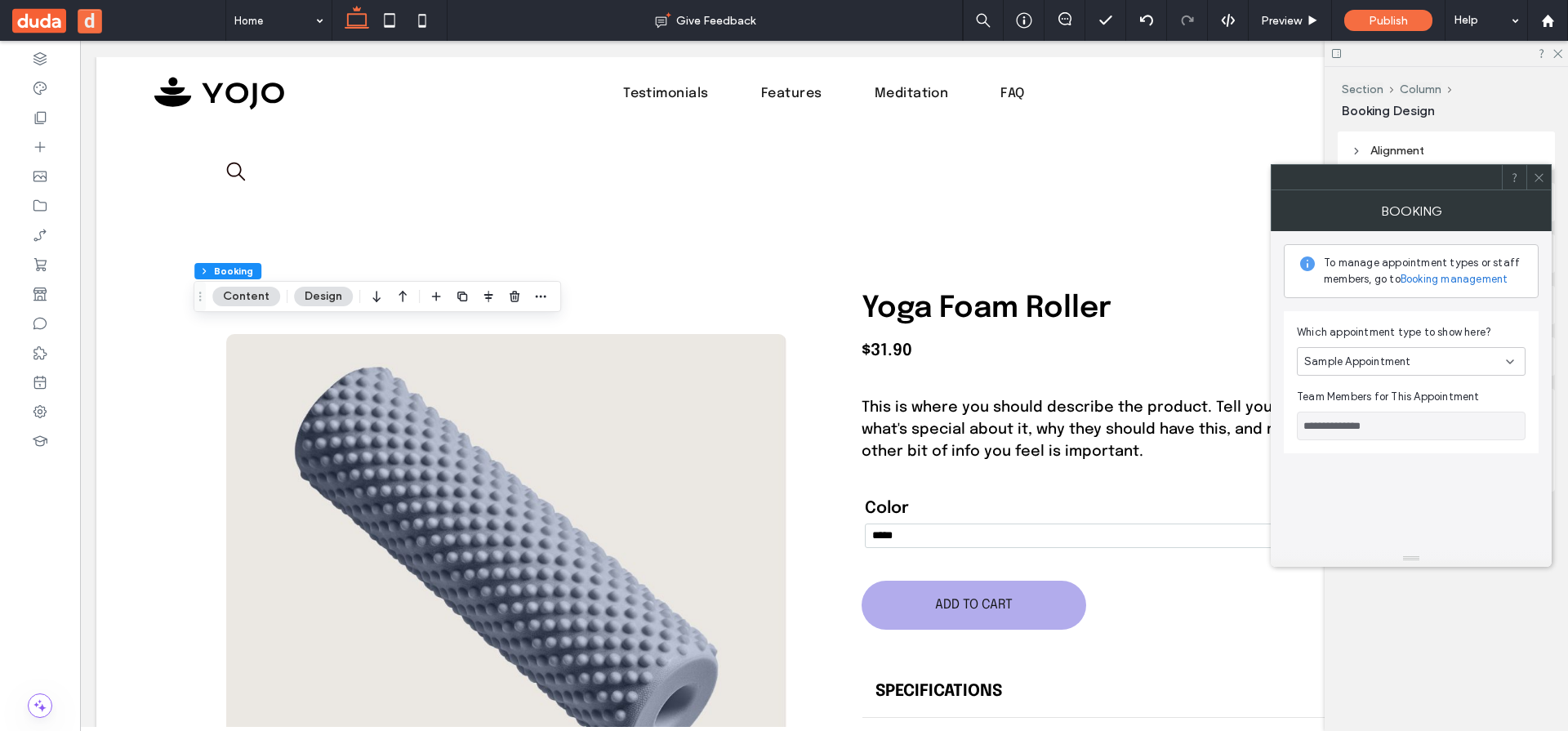 click on "Sample Appointment" at bounding box center [1357, 362] 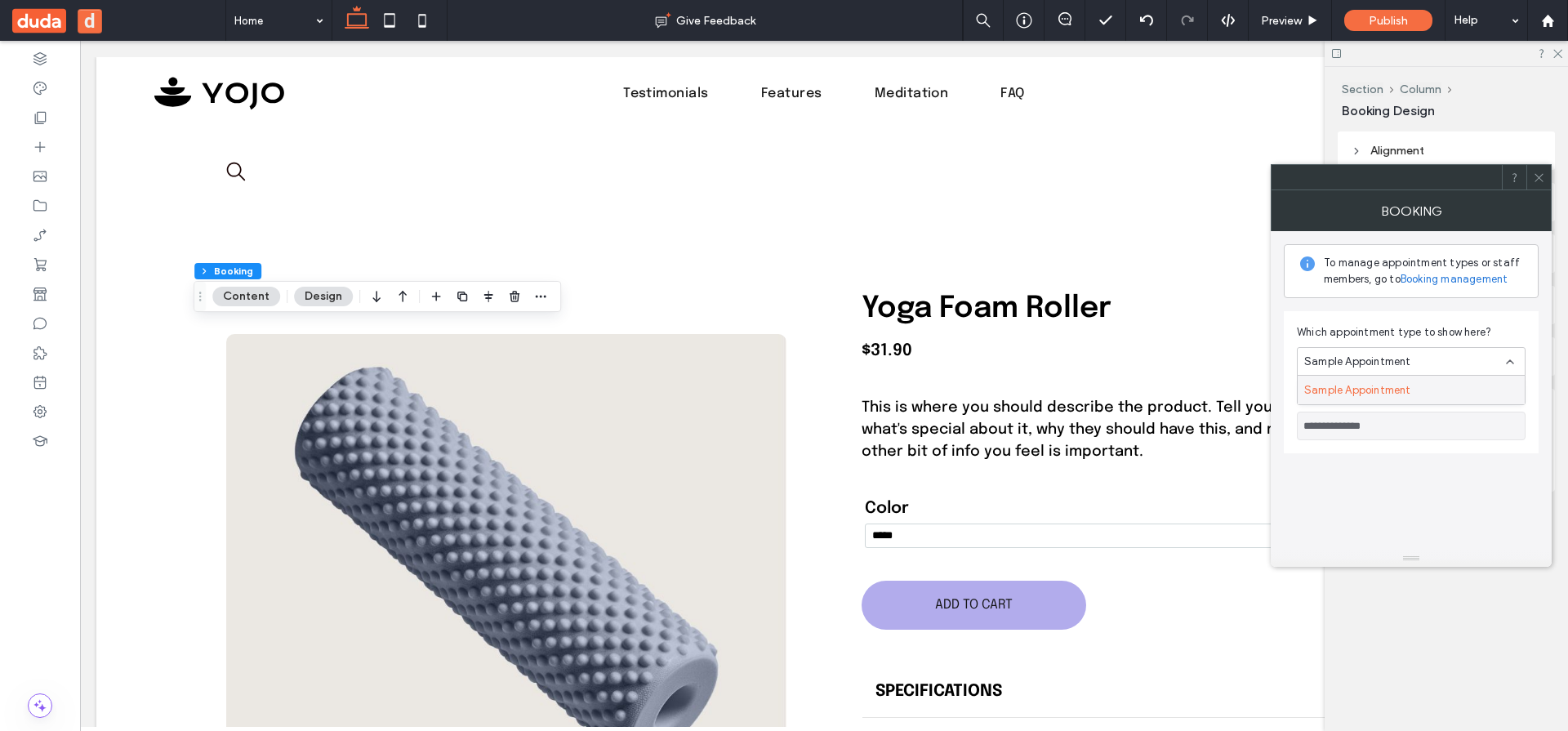 click on "Sample Appointment" at bounding box center [1357, 362] 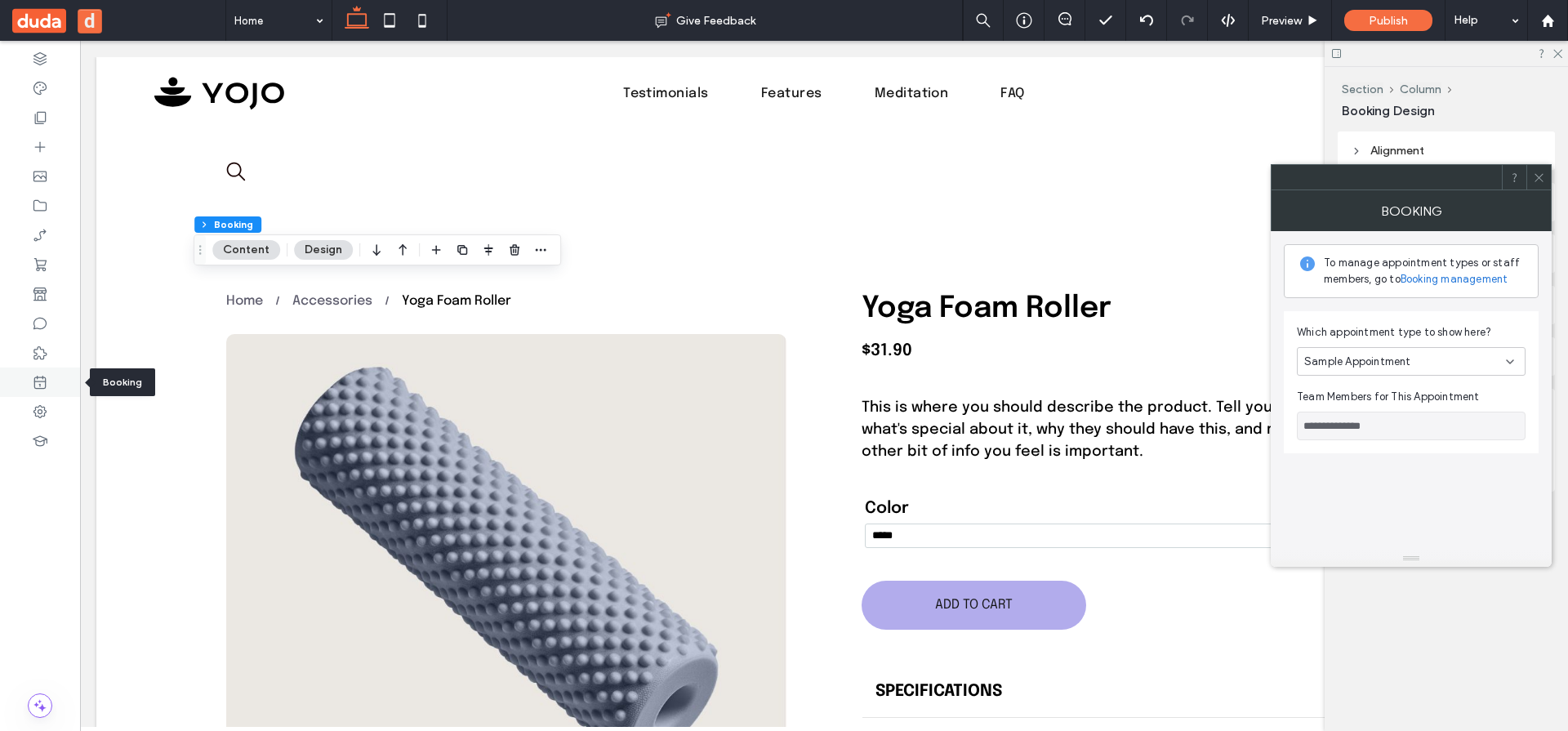click 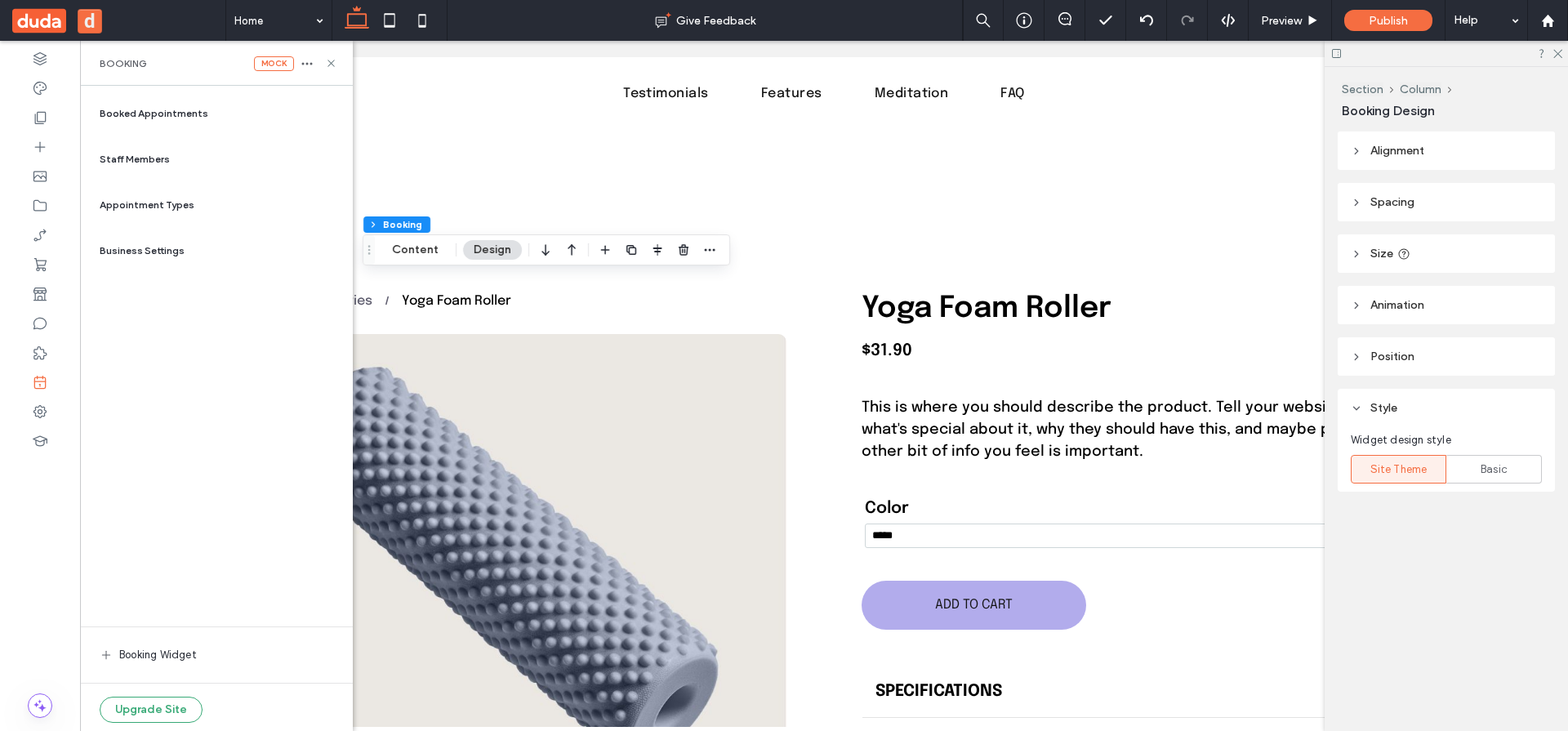 click on "Appointment Types" at bounding box center (147, 205) 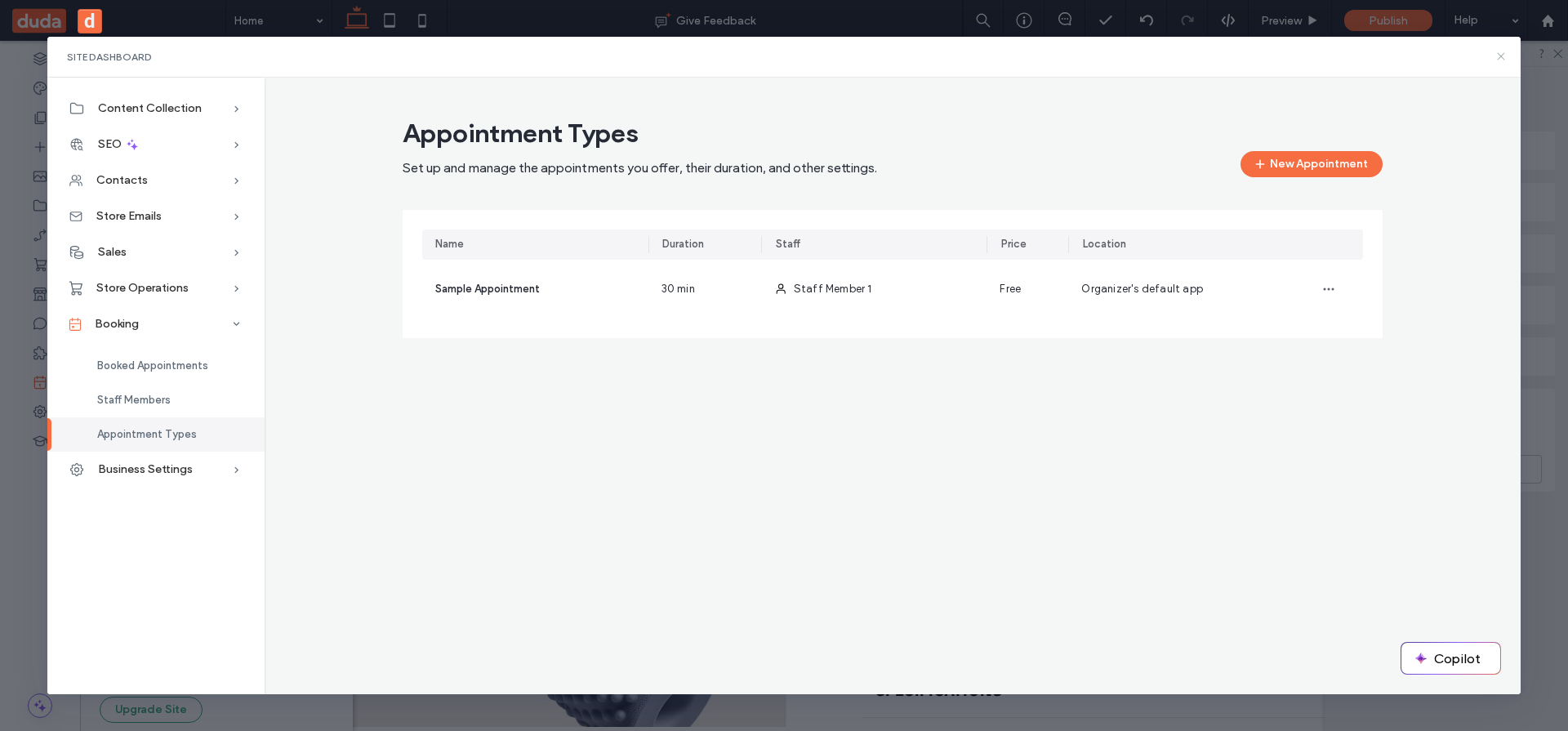 click 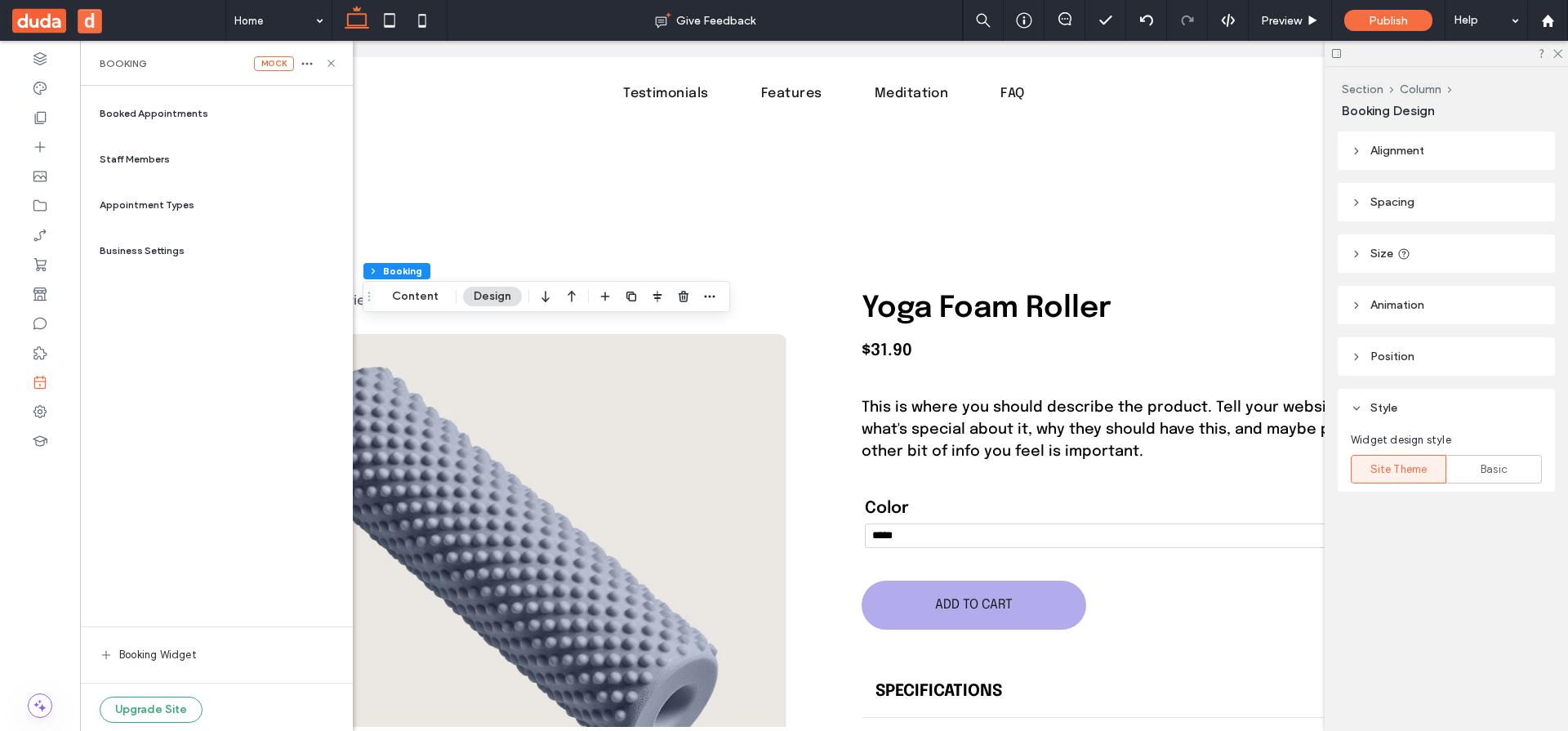 click on "Appointment Types" at bounding box center [216, 205] 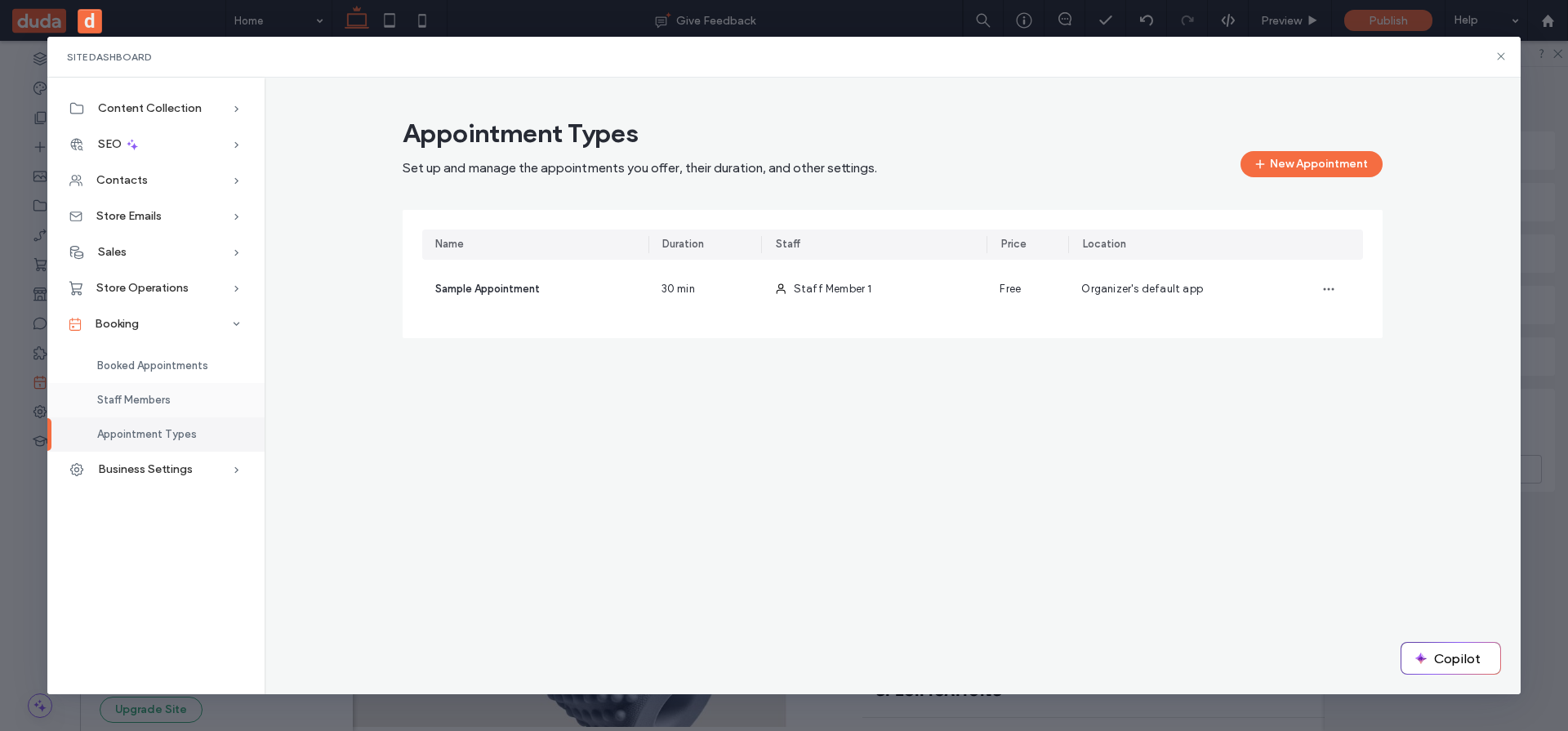 click on "Staff Members" at bounding box center (156, 400) 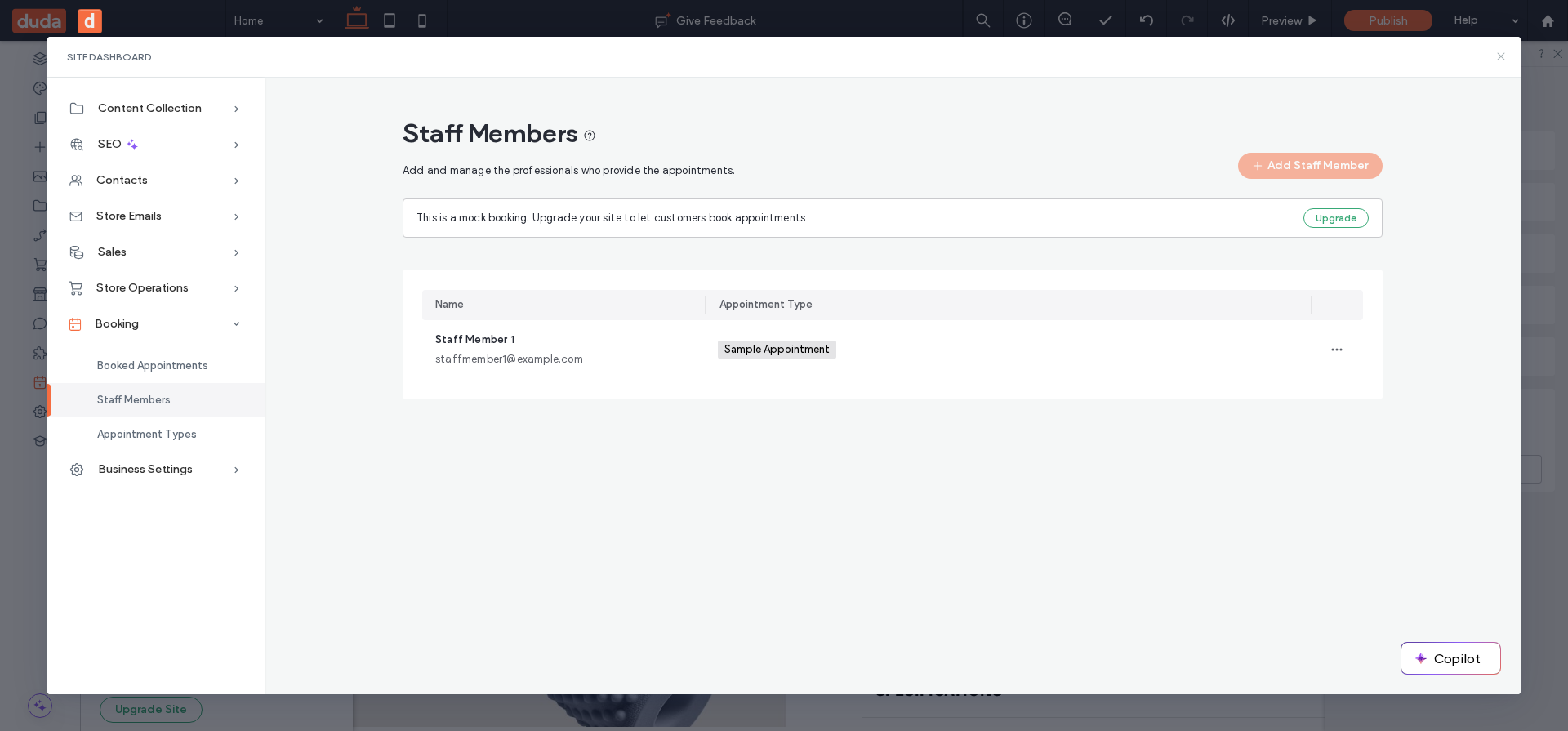 click 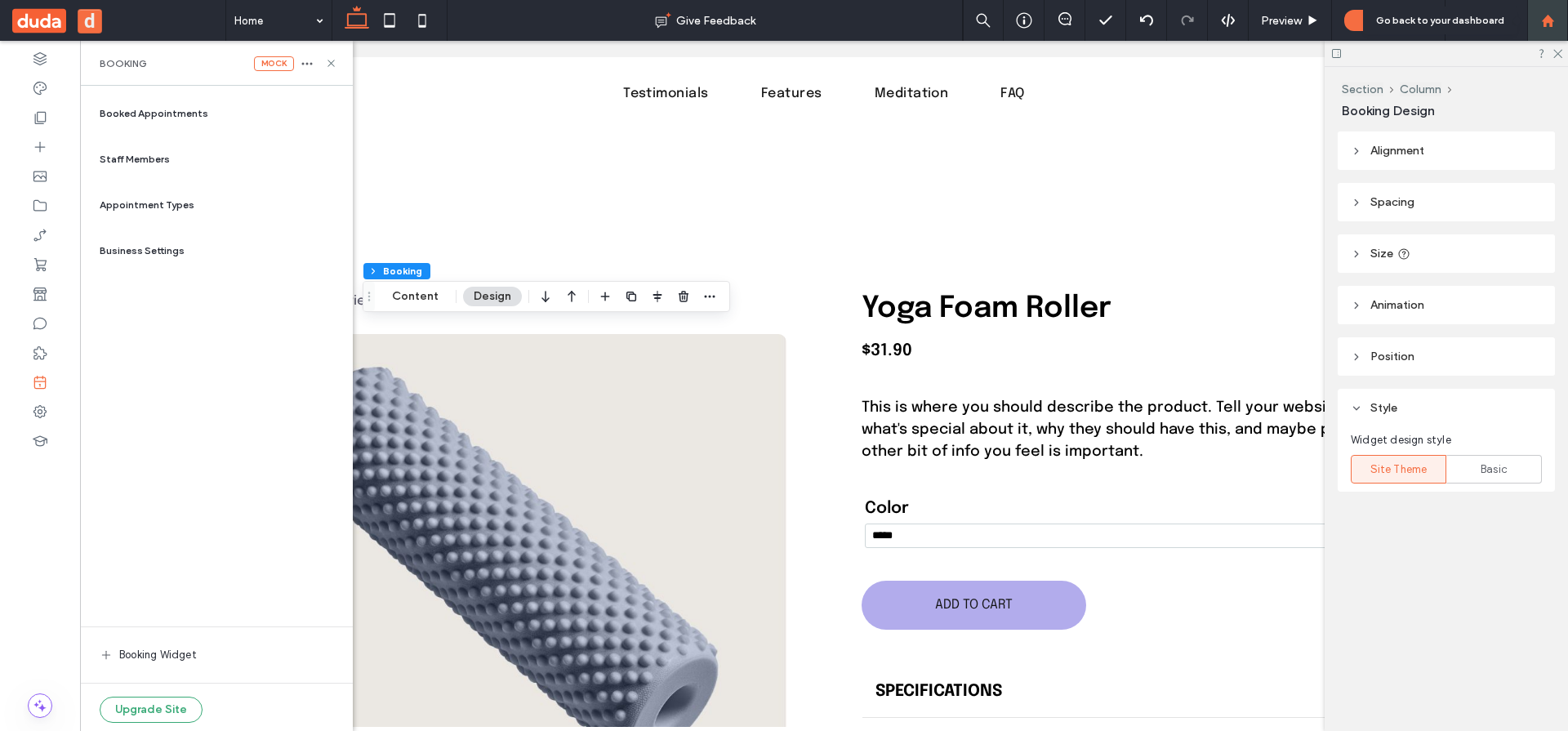 click 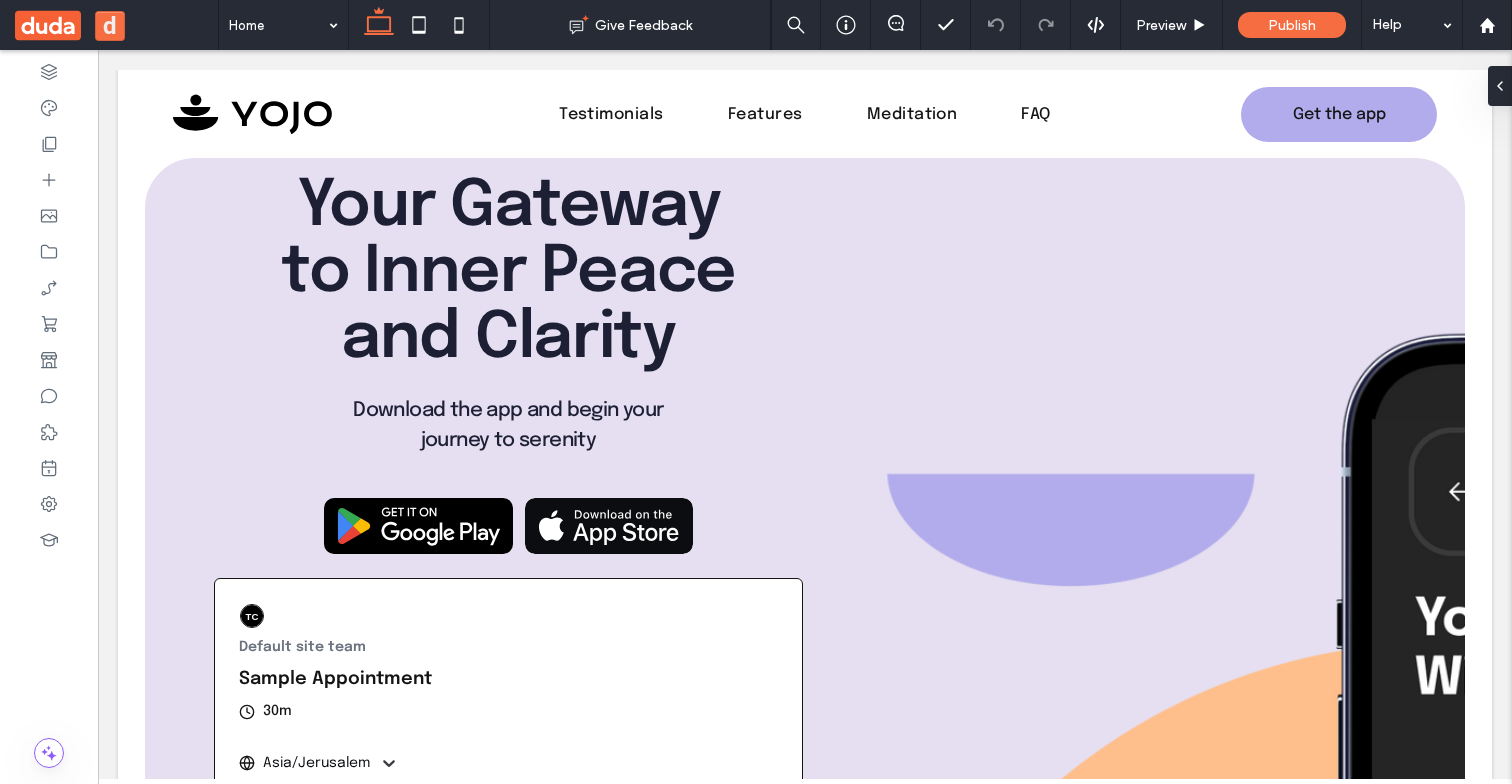 scroll, scrollTop: 0, scrollLeft: 0, axis: both 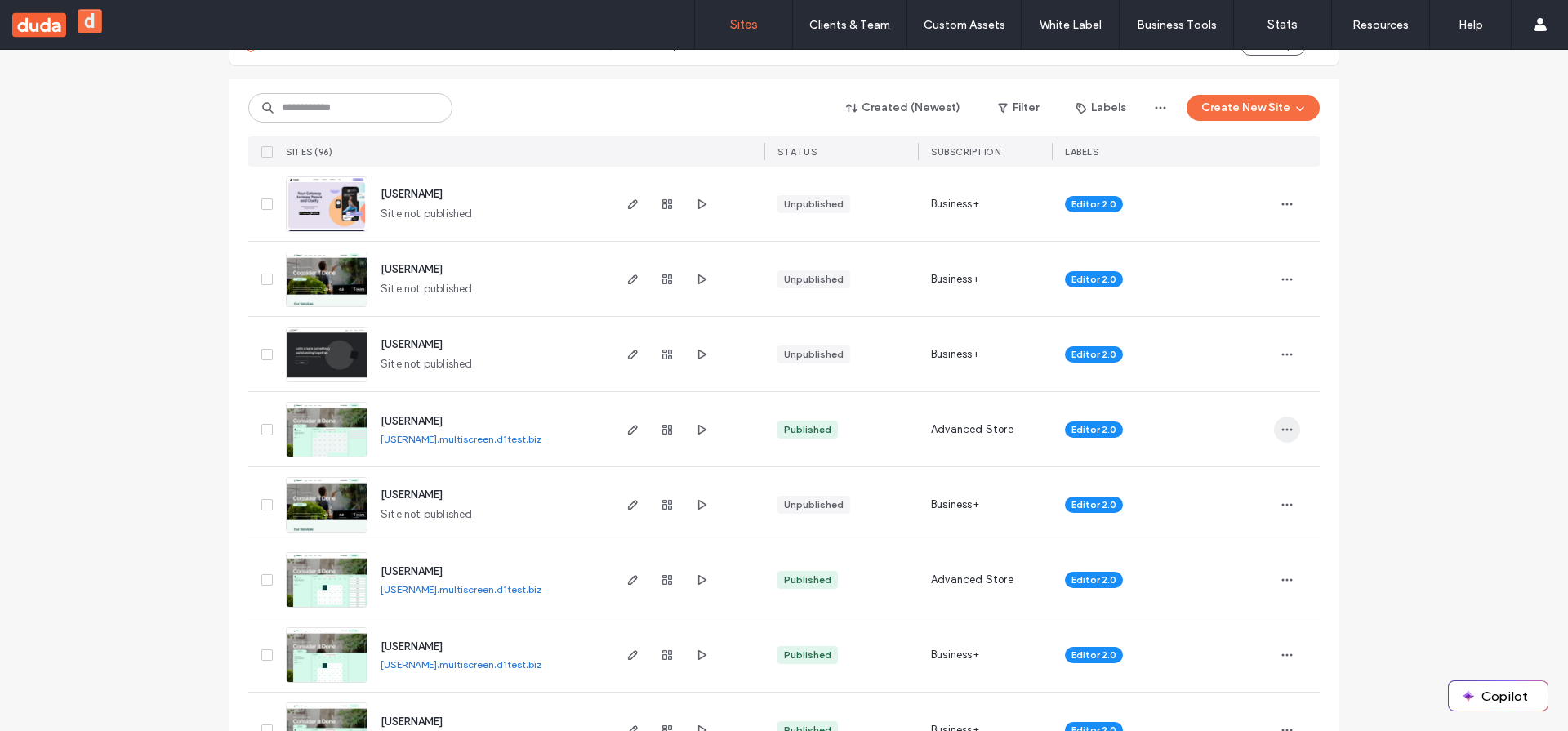 click 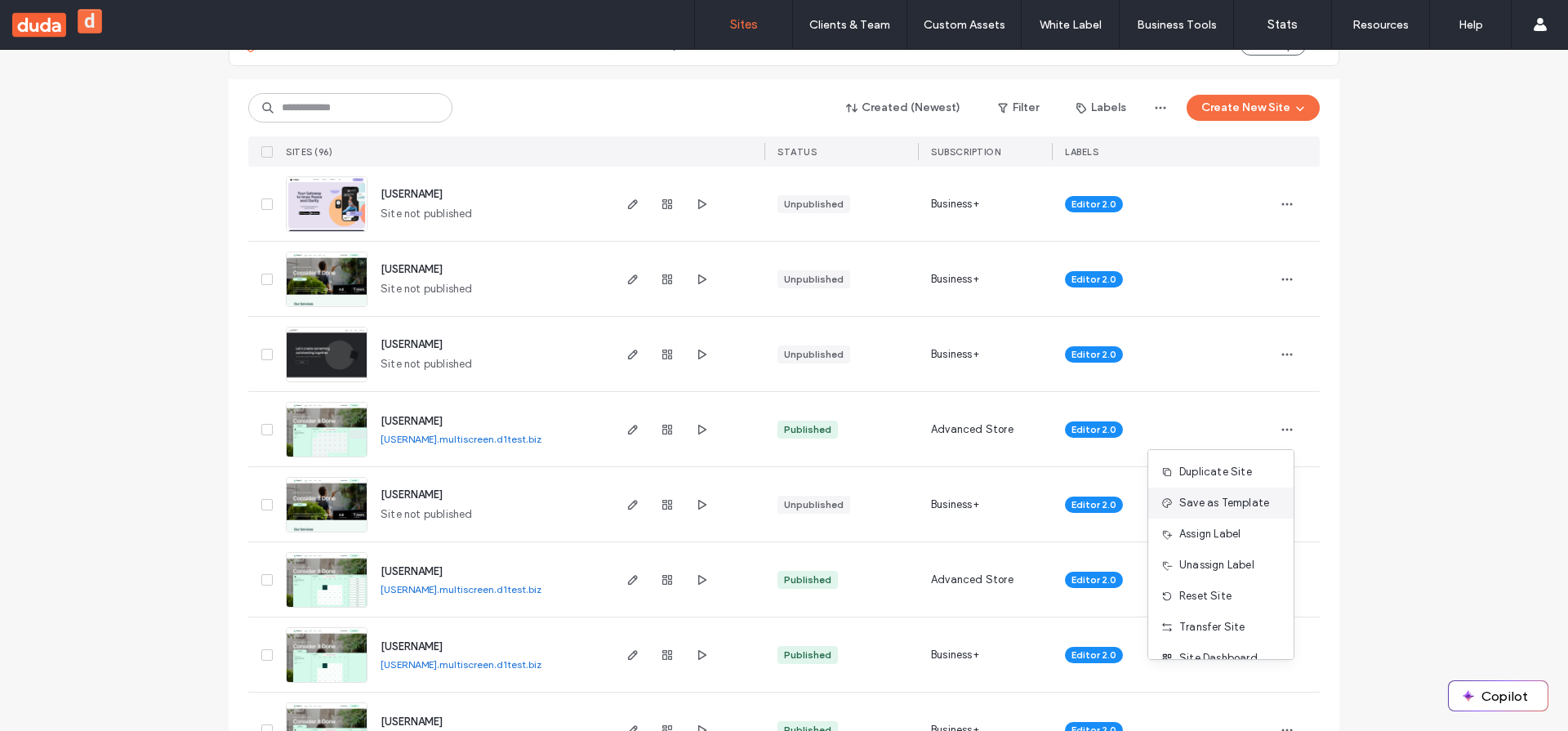 scroll, scrollTop: 52, scrollLeft: 0, axis: vertical 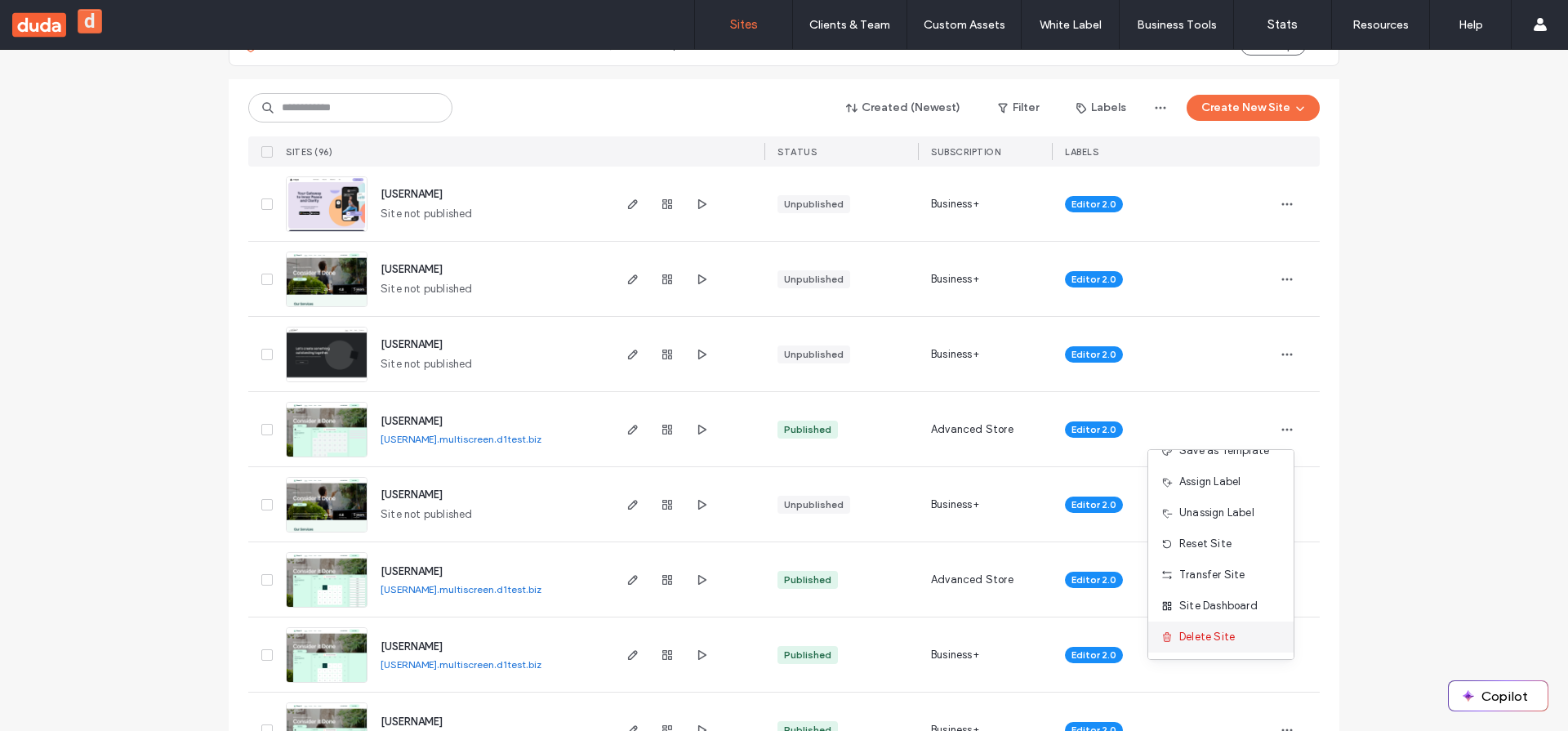 click on "Delete Site" at bounding box center (1207, 637) 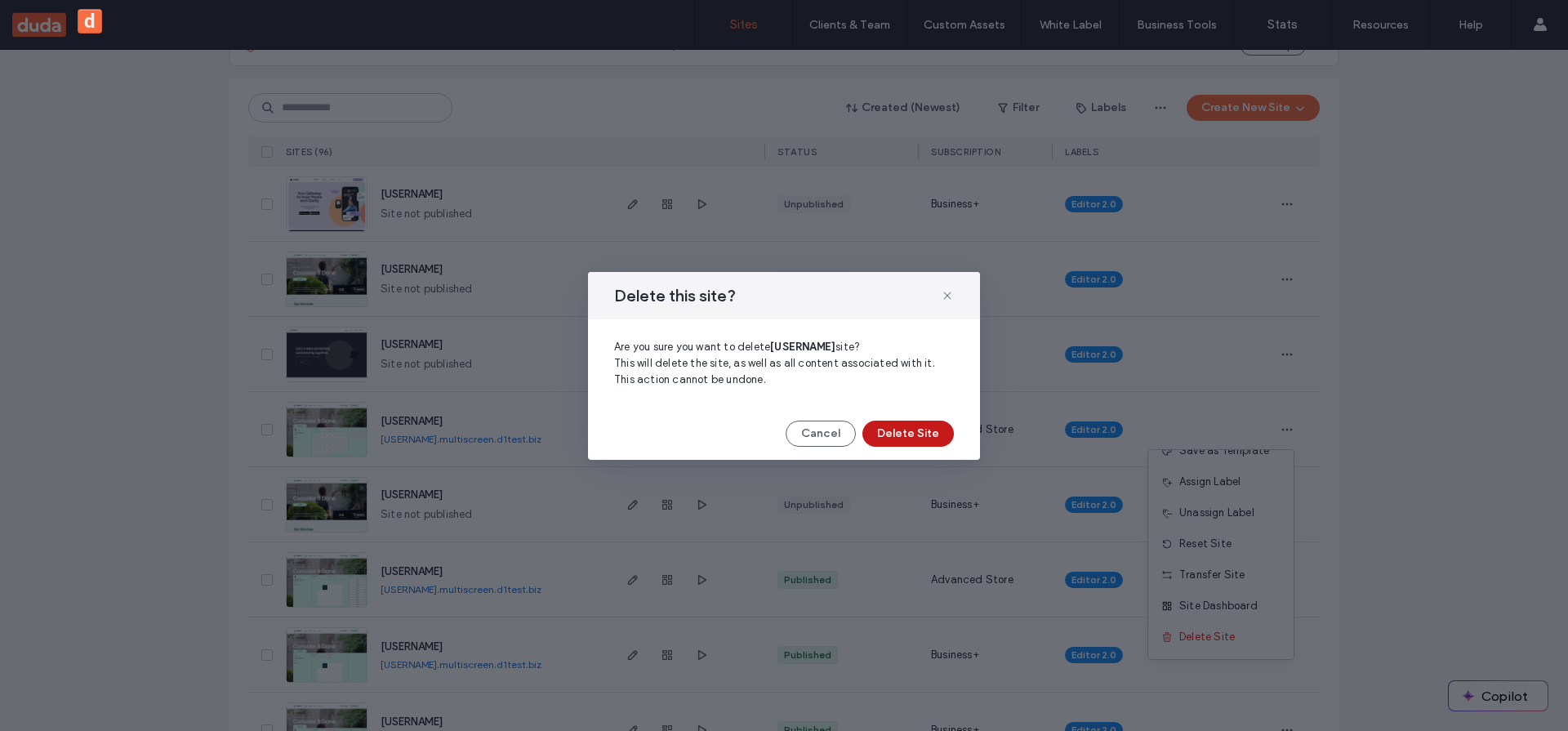 click on "Delete Site" at bounding box center (908, 434) 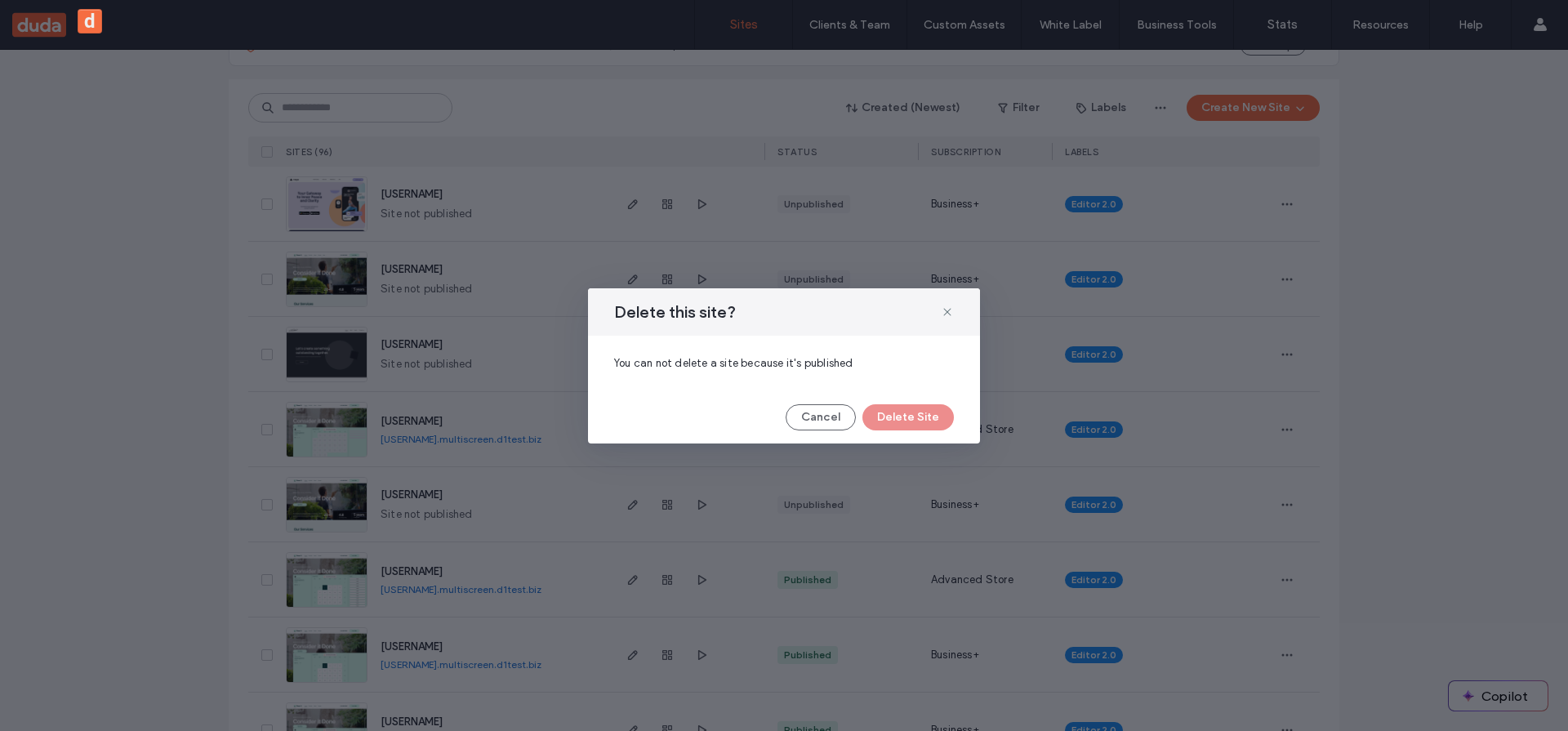 click on "Delete this site? You can not delete a site because it's published Cancel Delete Site" at bounding box center [784, 366] 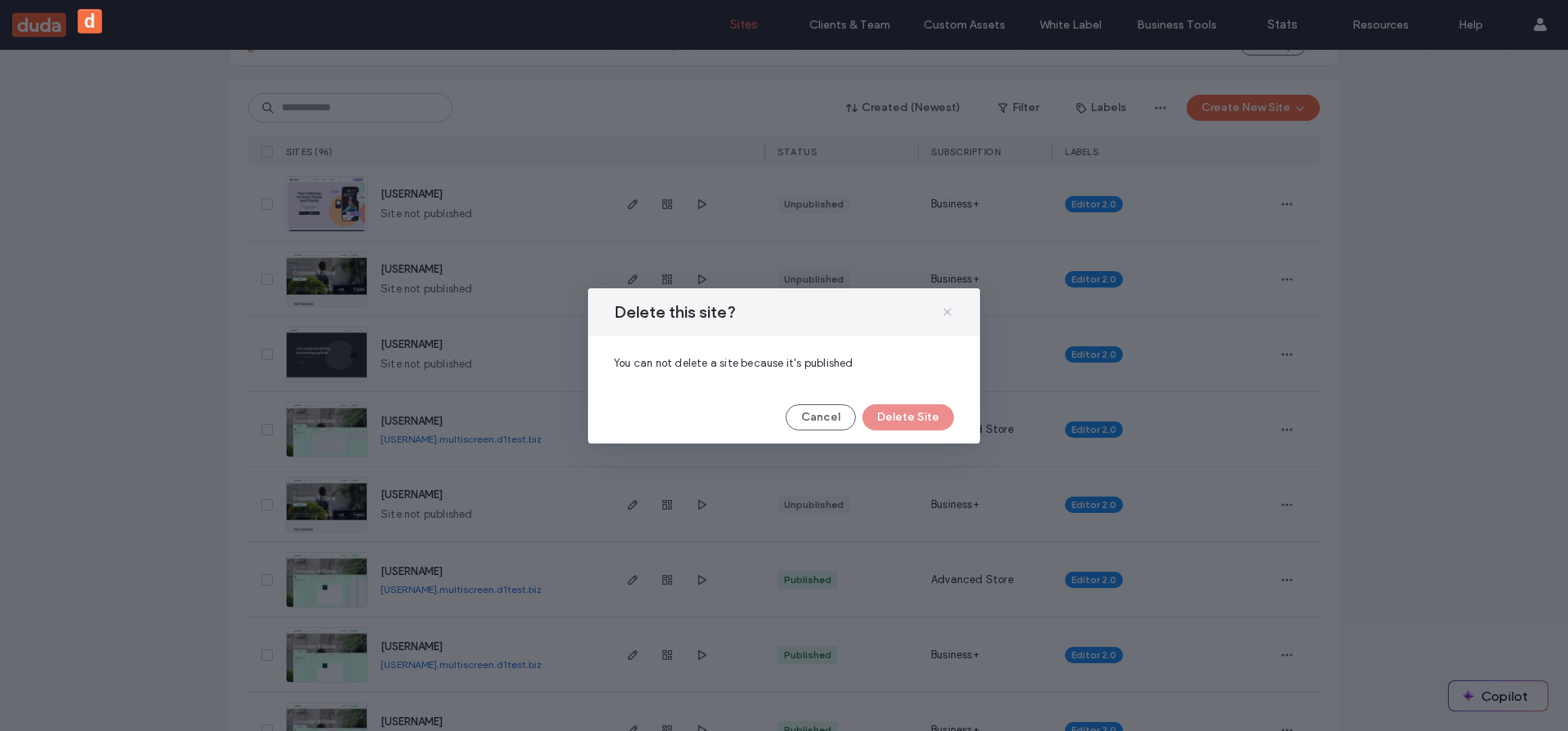 click 